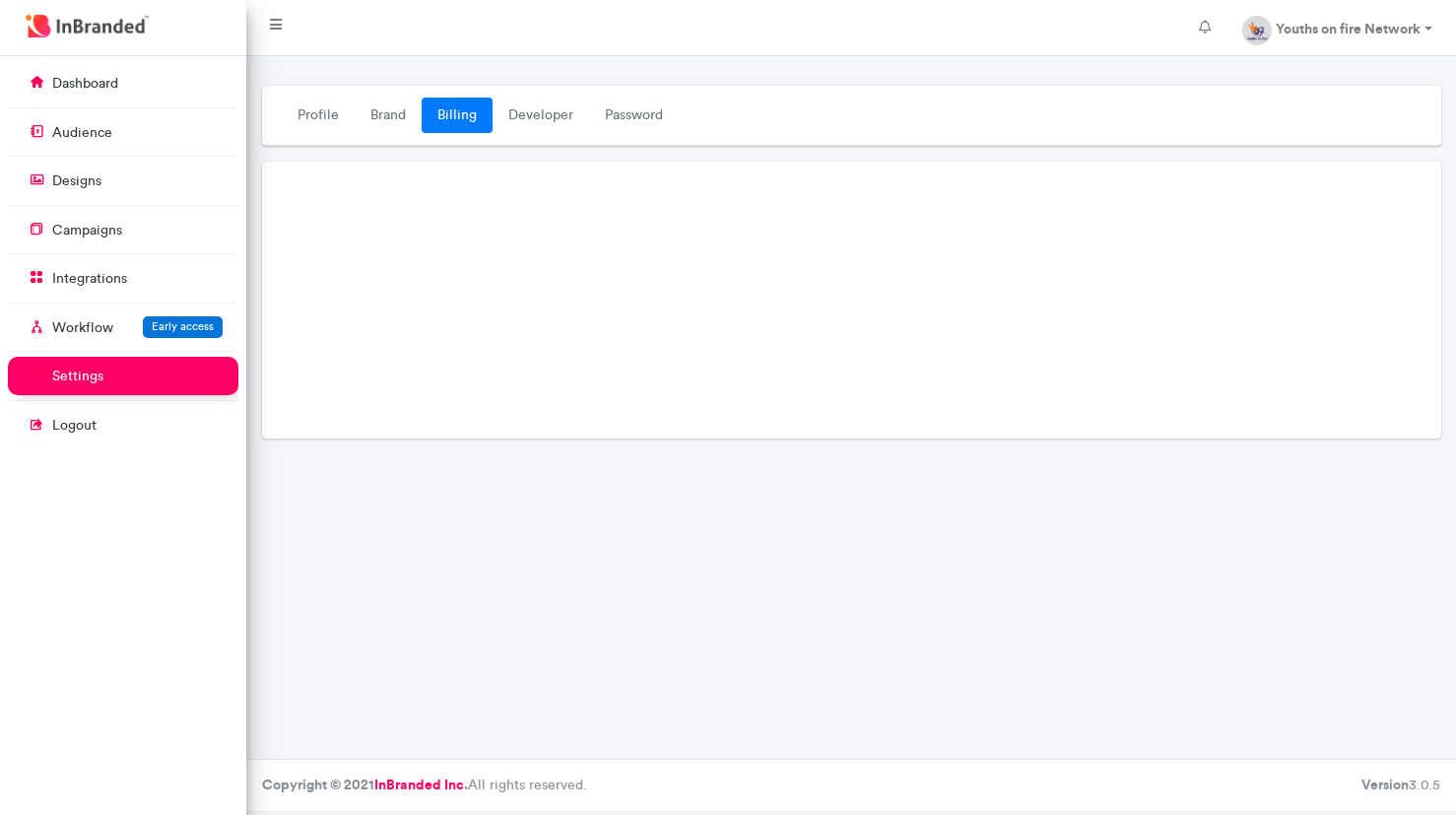 scroll, scrollTop: 0, scrollLeft: 0, axis: both 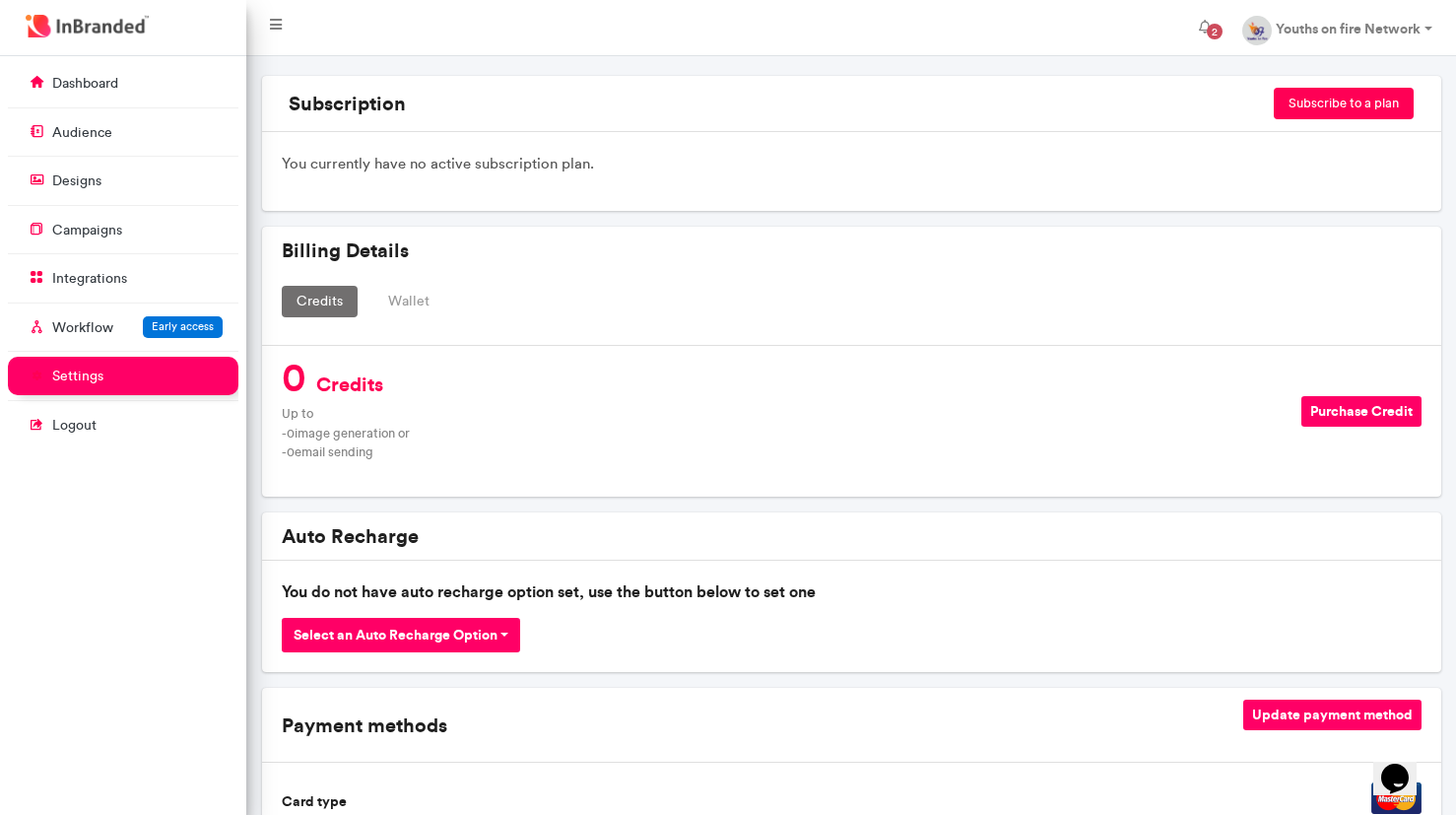 drag, startPoint x: 1357, startPoint y: 408, endPoint x: 1142, endPoint y: 387, distance: 216.02315 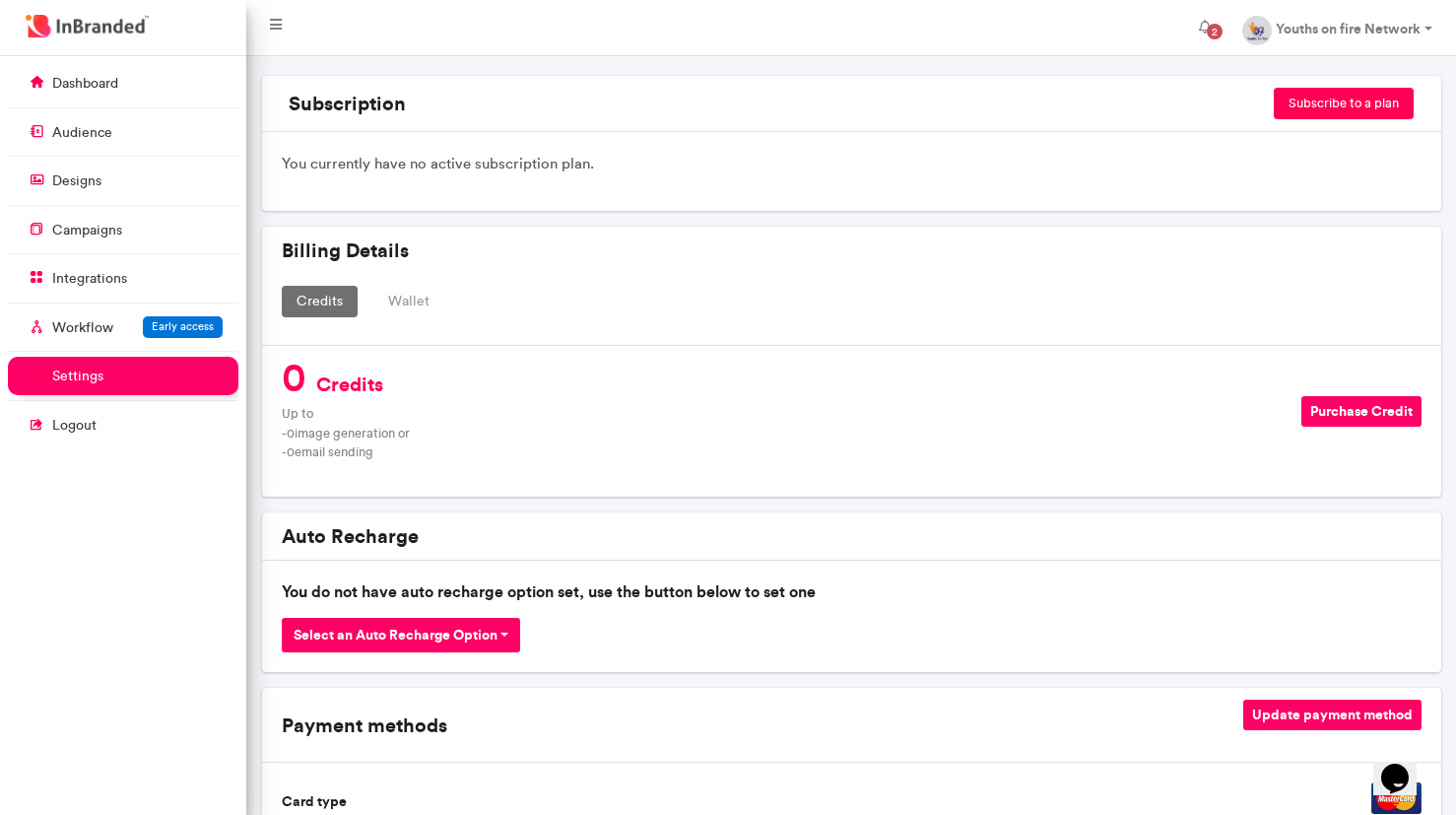 click on "Wallet" at bounding box center (409, 302) 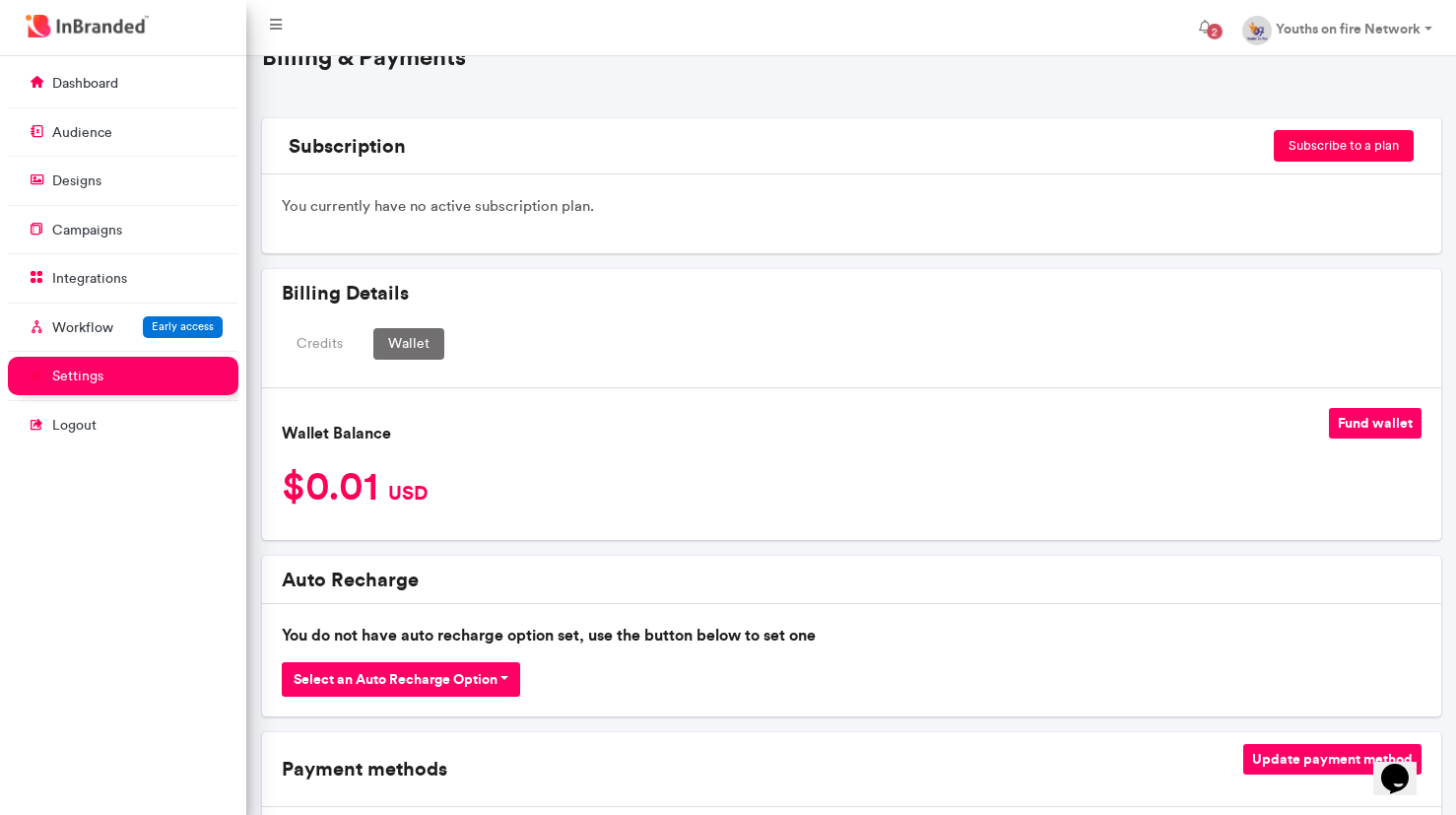 scroll, scrollTop: 129, scrollLeft: 0, axis: vertical 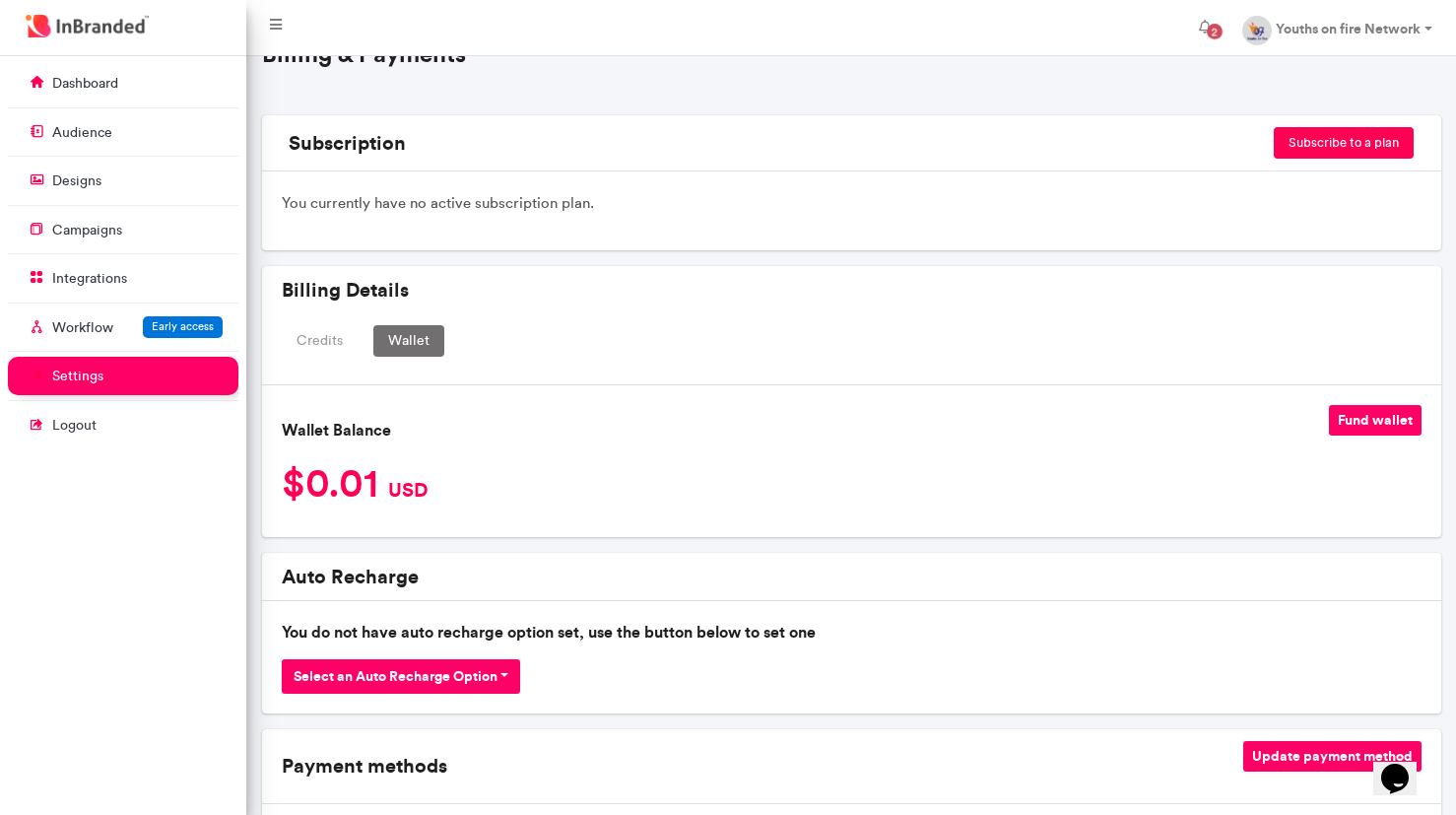 click on "Fund wallet" at bounding box center (1375, 420) 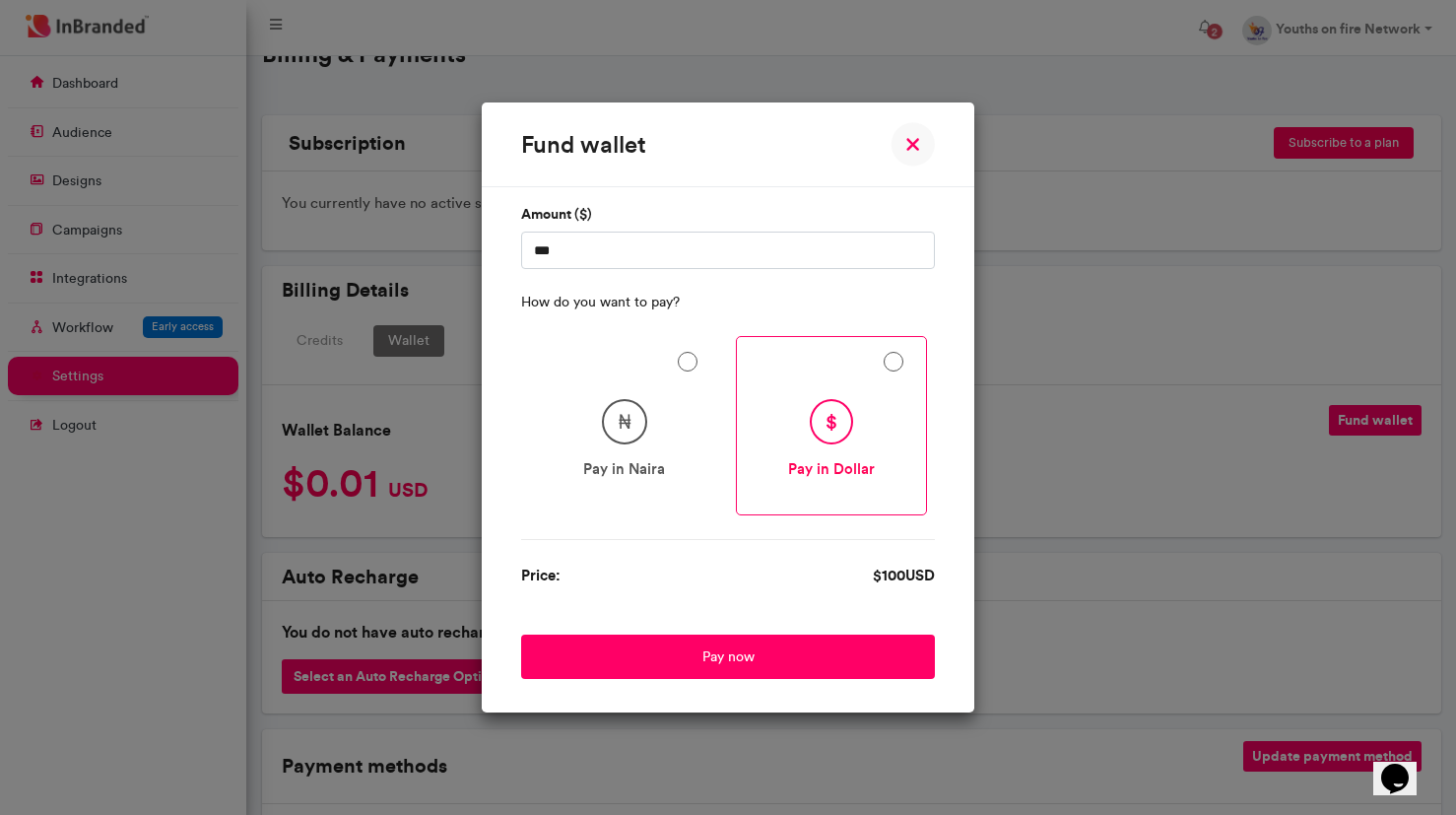 click on "₦ Pay in Naira" at bounding box center (625, 426) 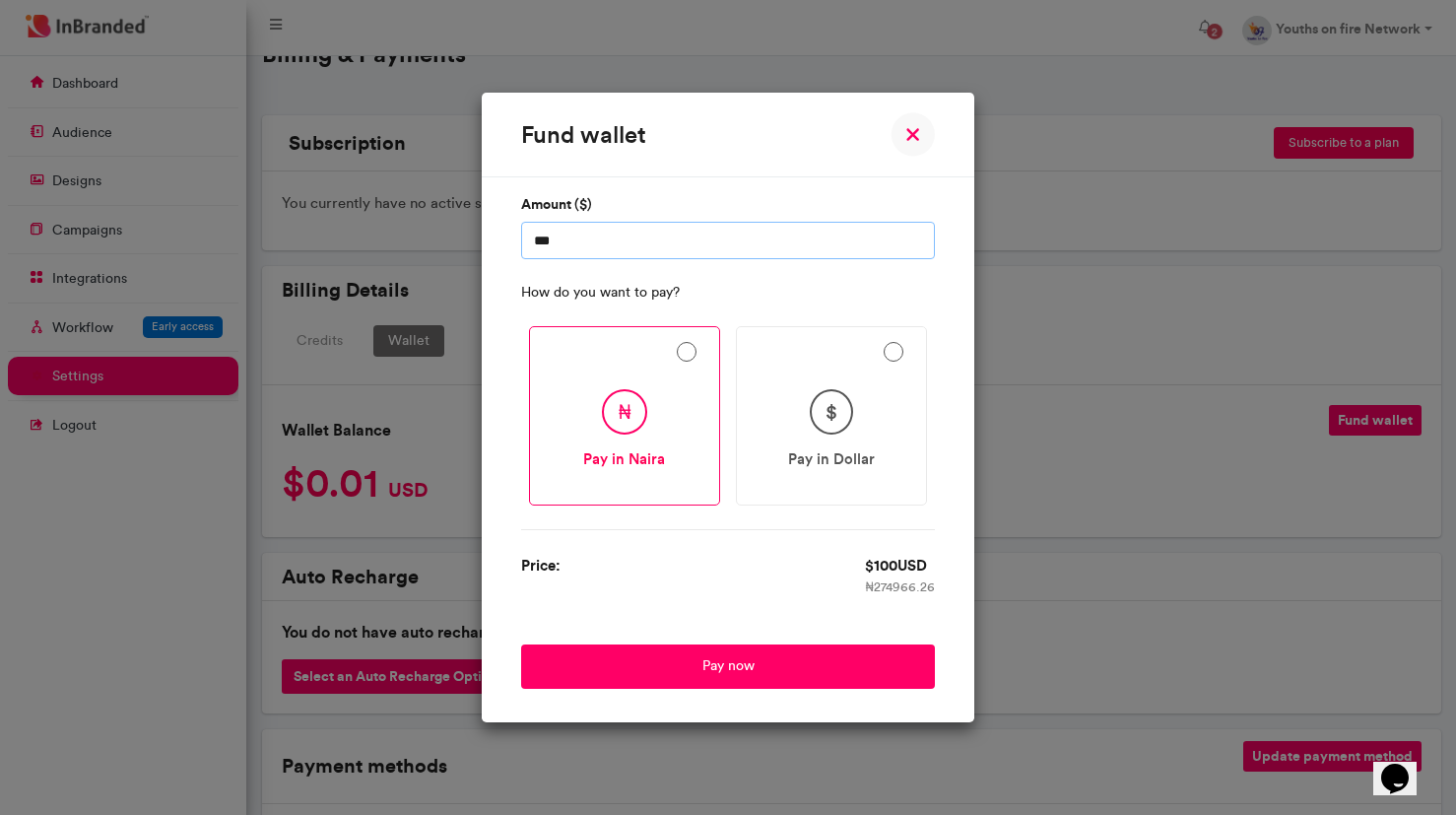 click on "***" at bounding box center [728, 240] 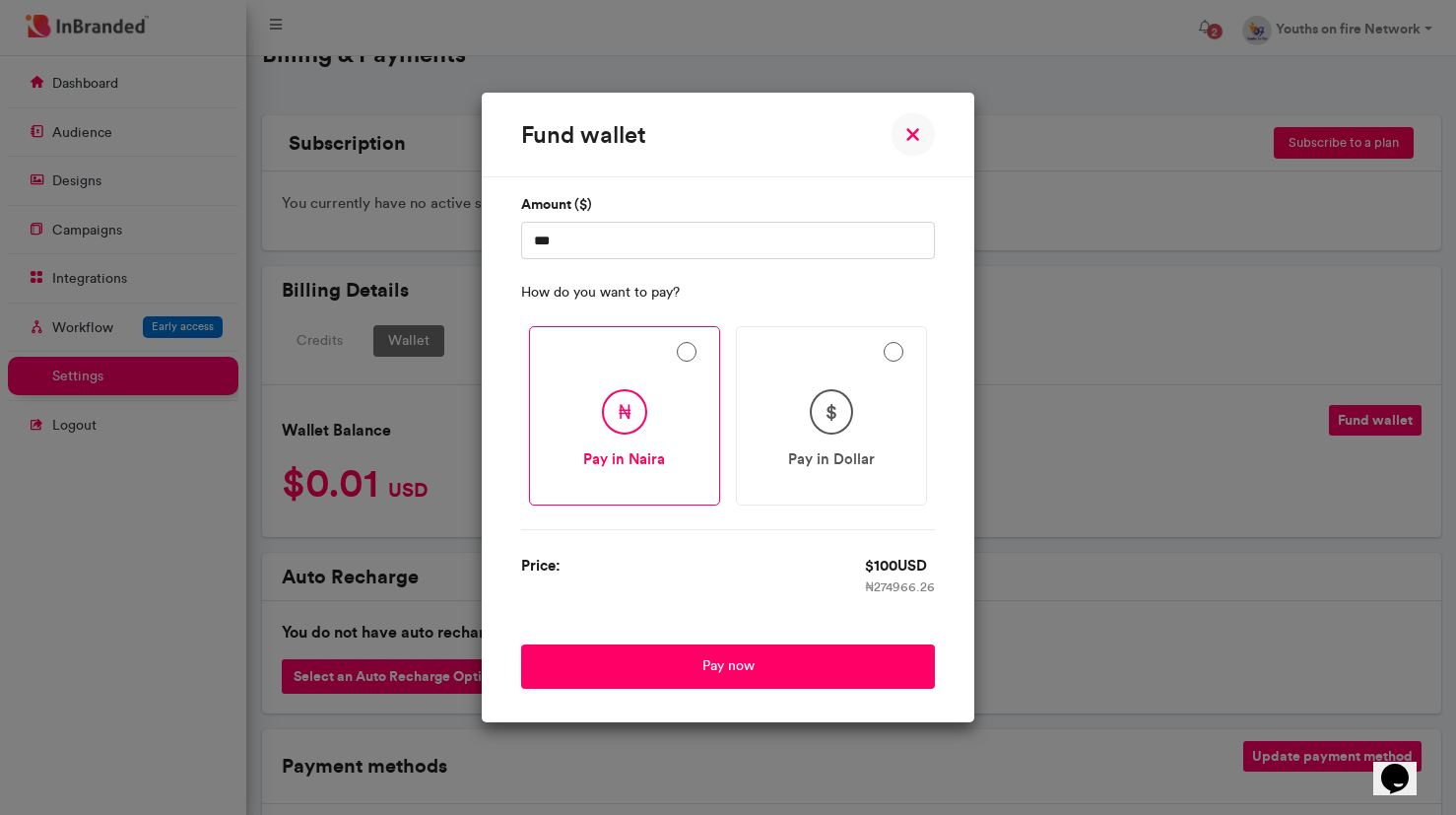 click at bounding box center (912, 134) 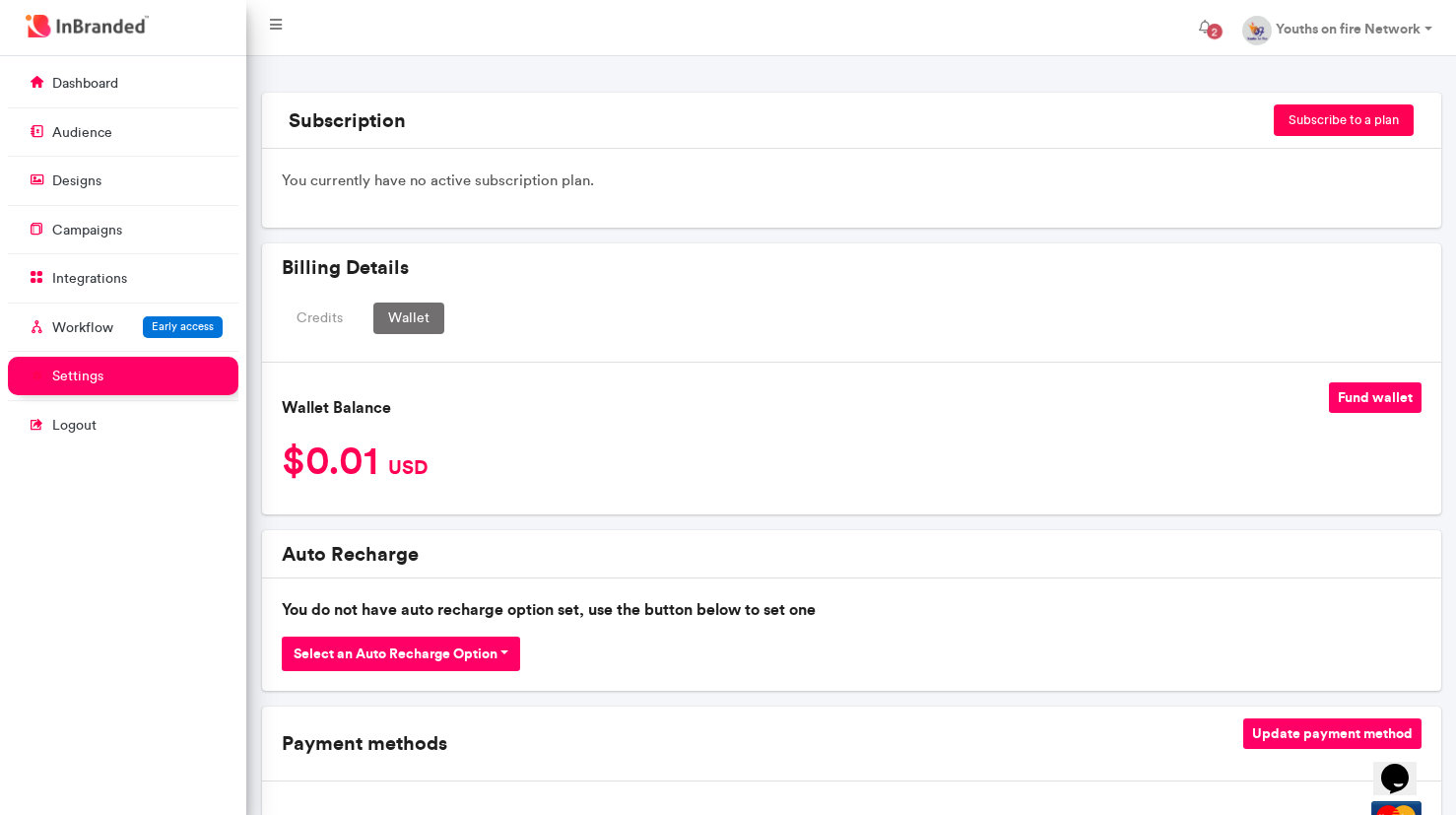 scroll, scrollTop: 153, scrollLeft: 0, axis: vertical 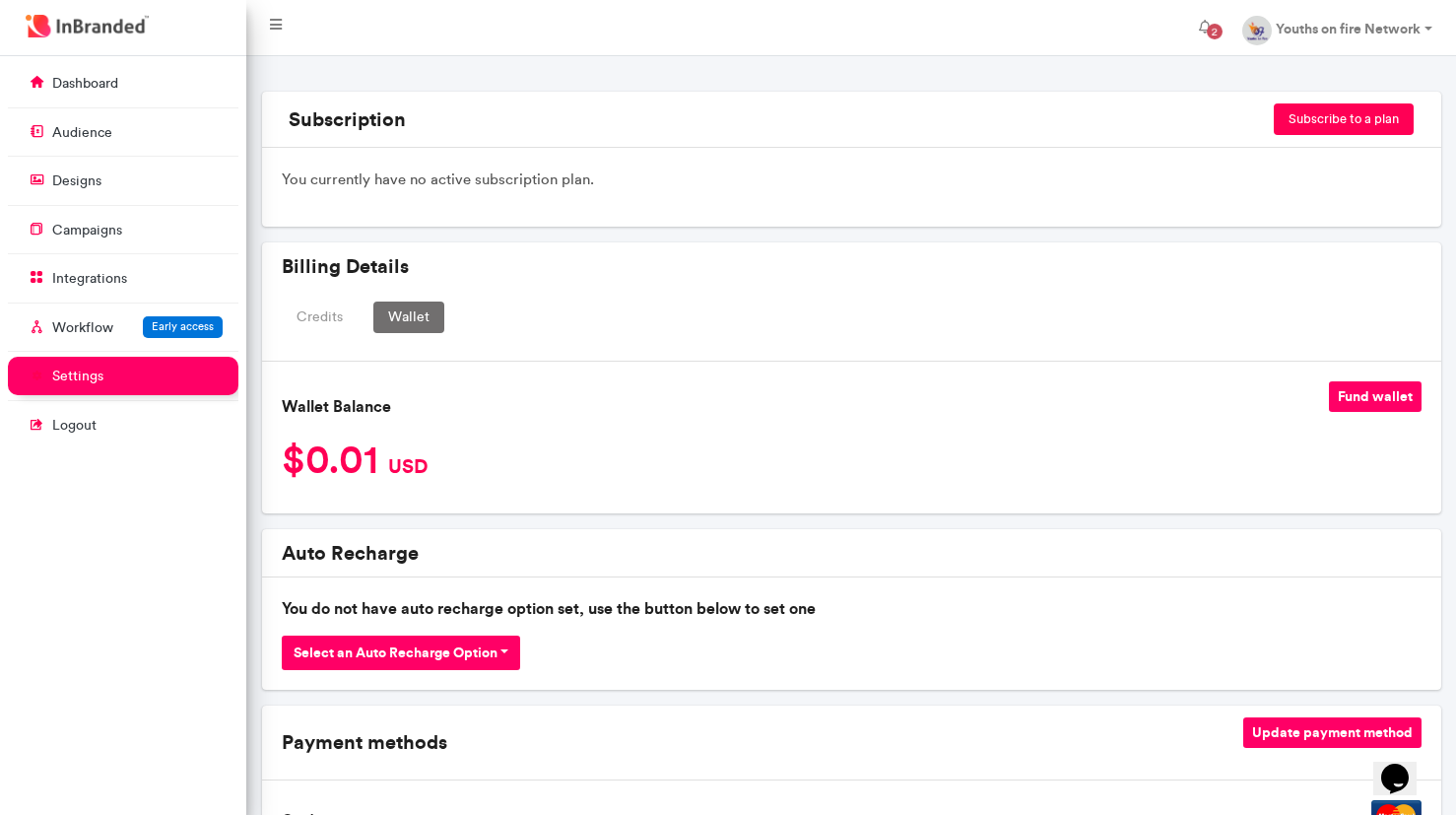 click on "Fund wallet" at bounding box center (1375, 396) 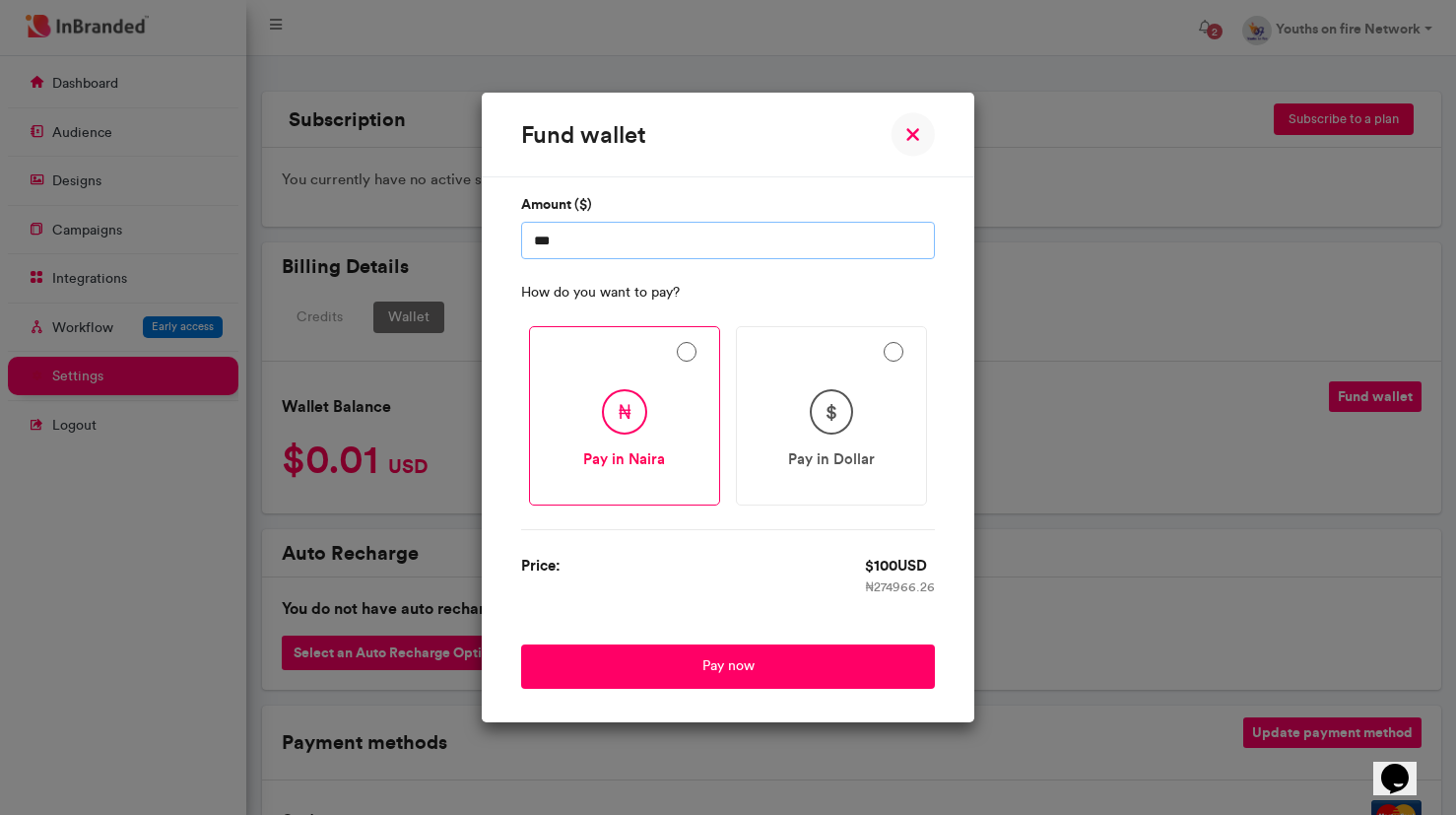 click on "***" at bounding box center [728, 240] 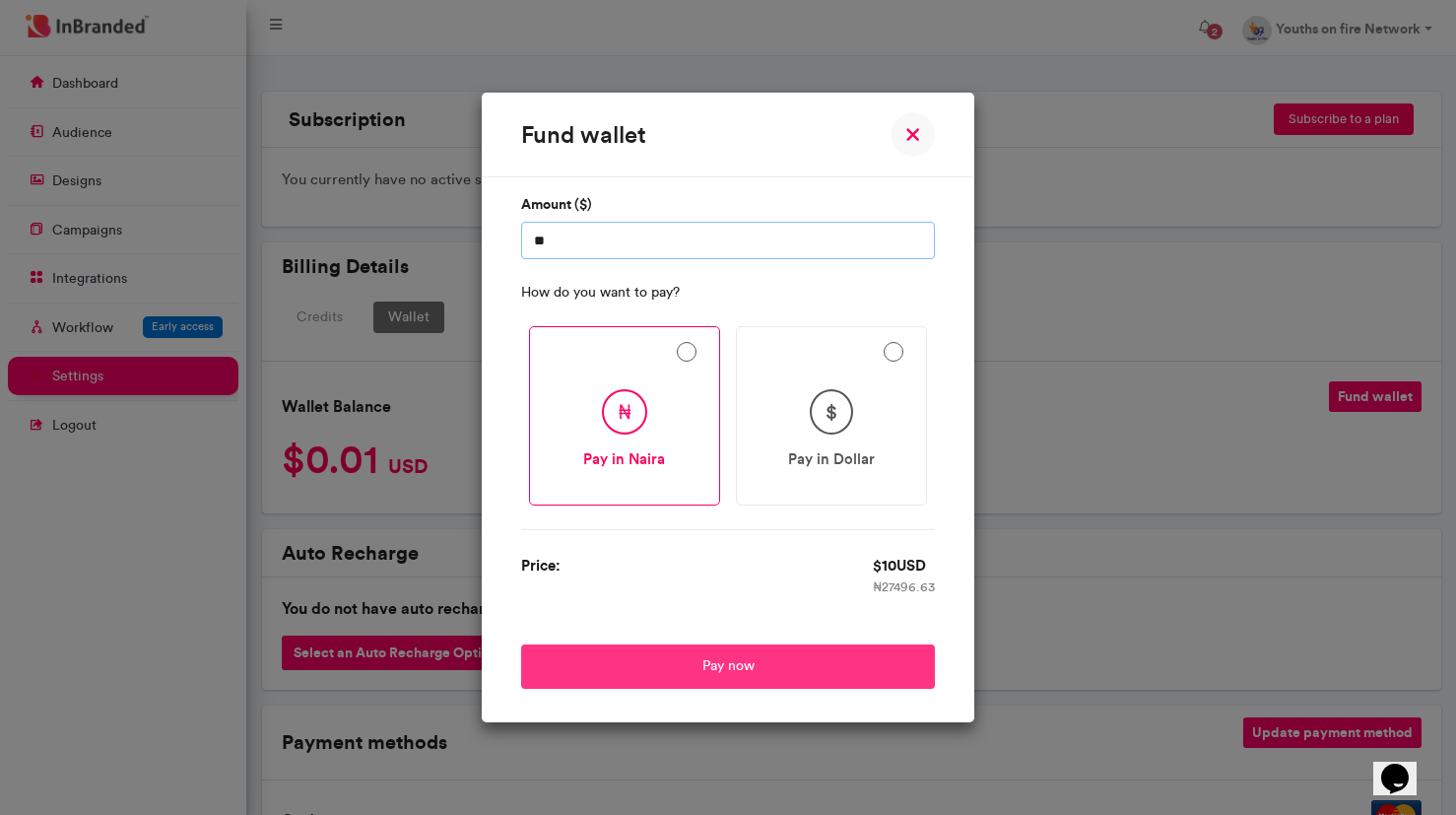 type on "**" 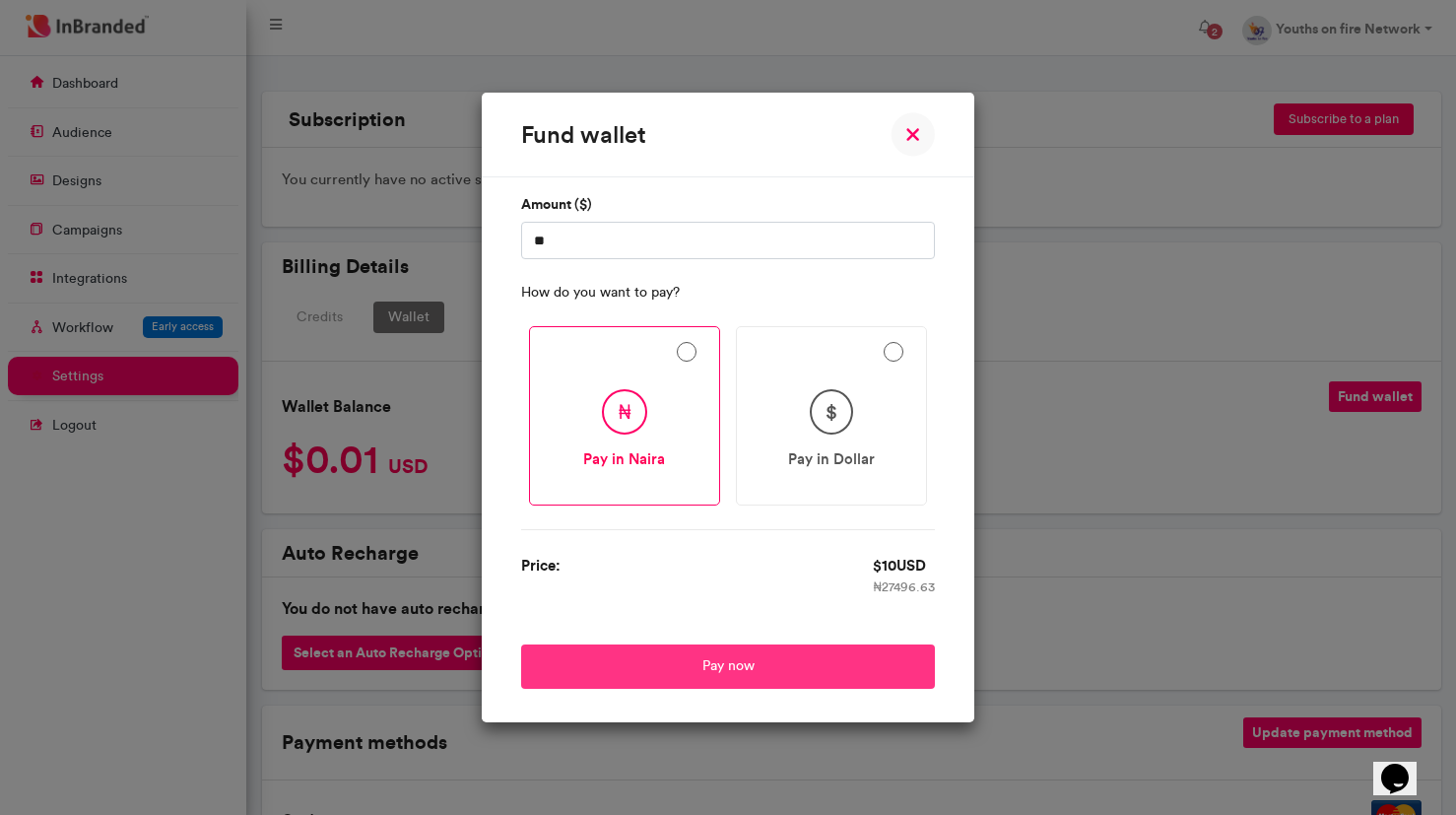 click on "Pay now" at bounding box center (728, 666) 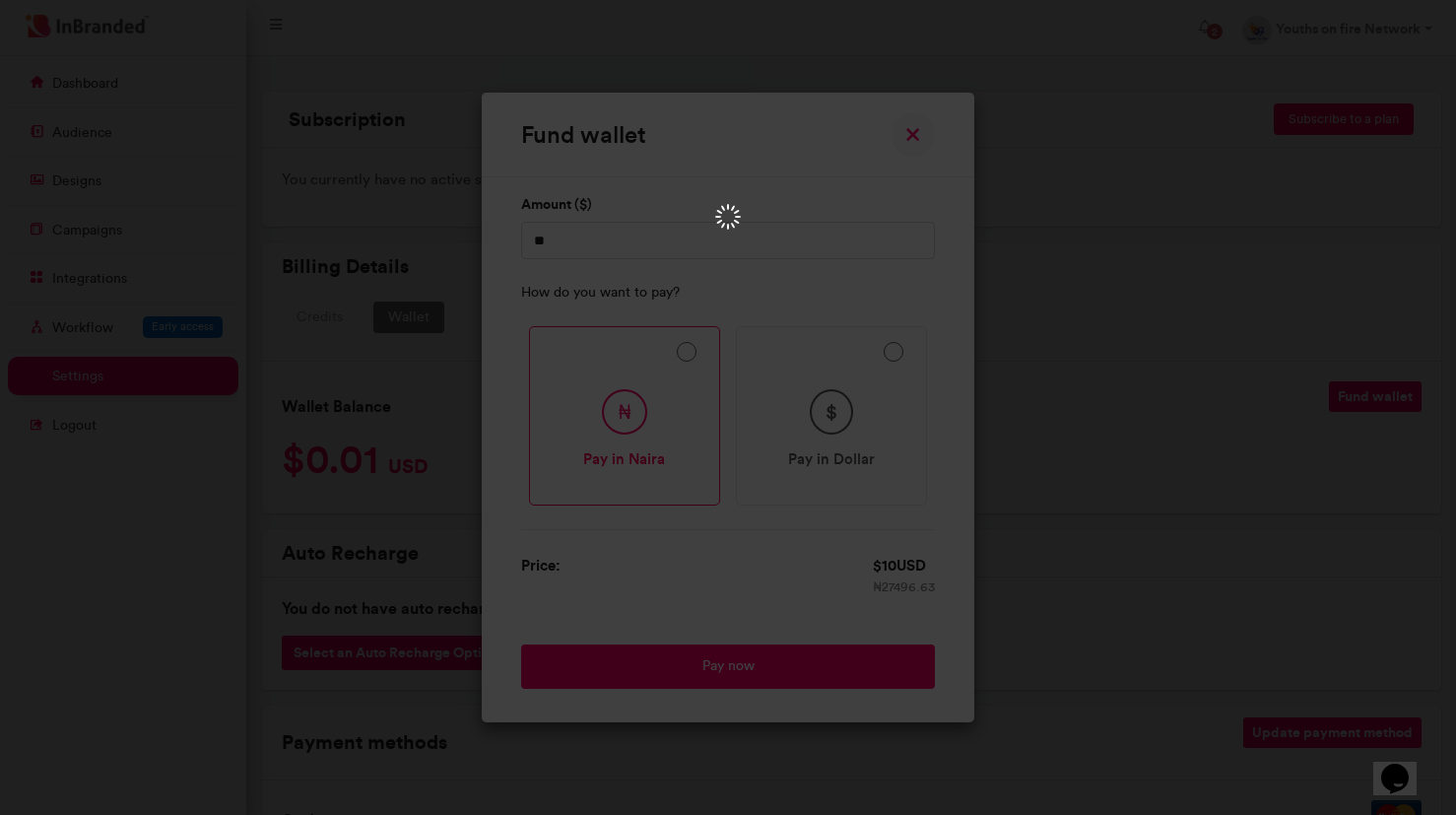 scroll, scrollTop: 0, scrollLeft: 0, axis: both 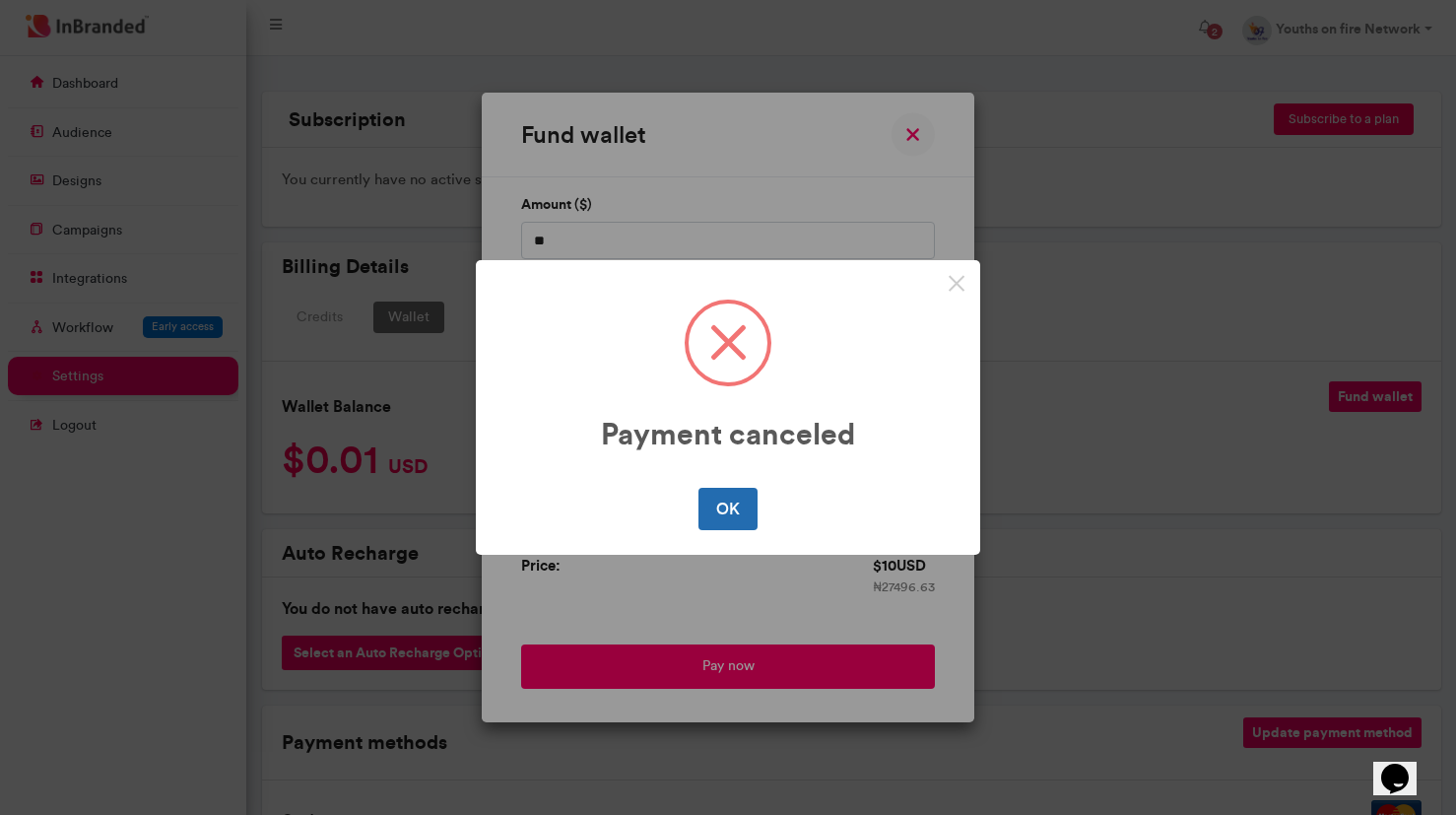 click on "OK" at bounding box center [727, 509] 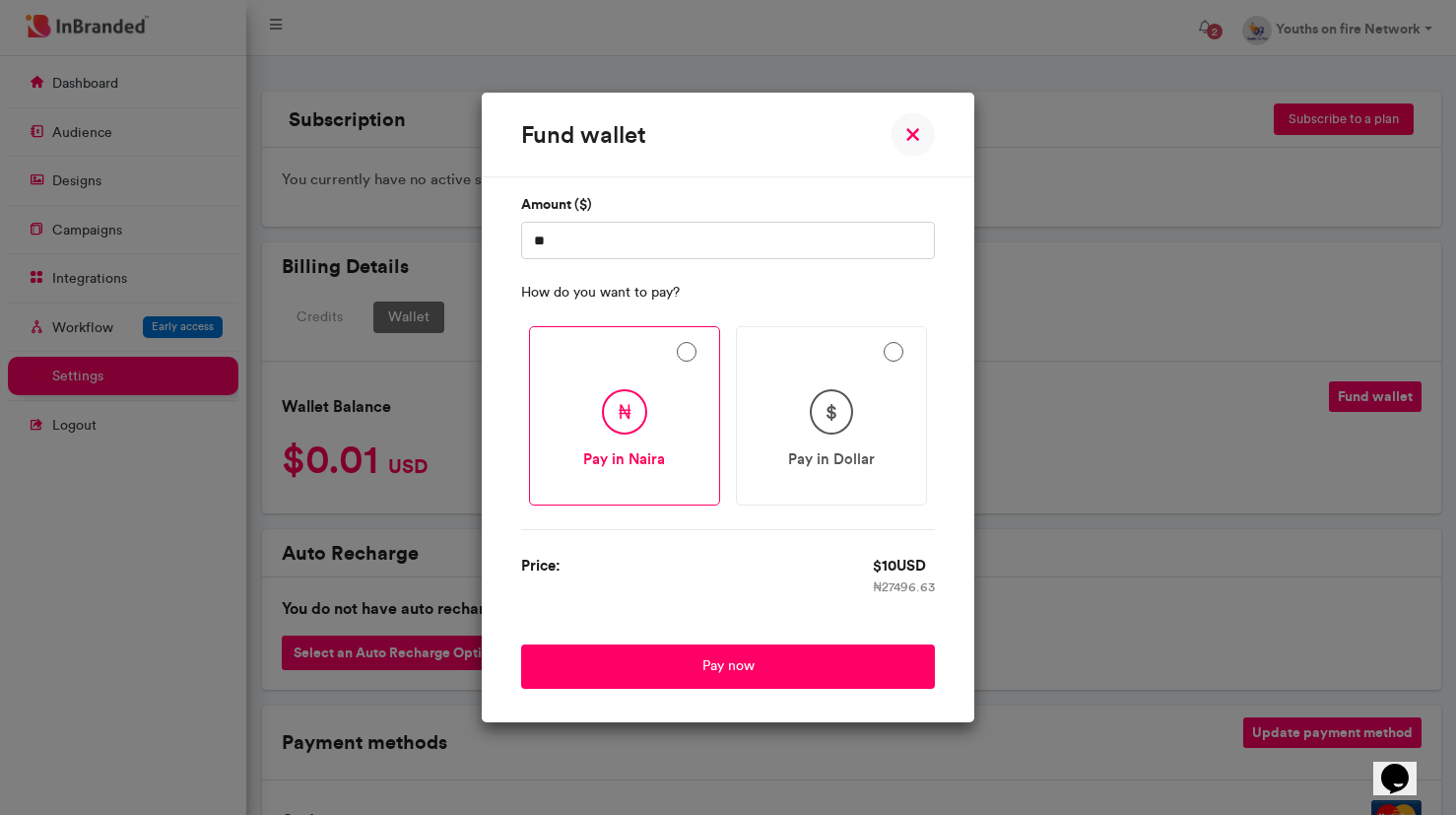 click at bounding box center [912, 134] 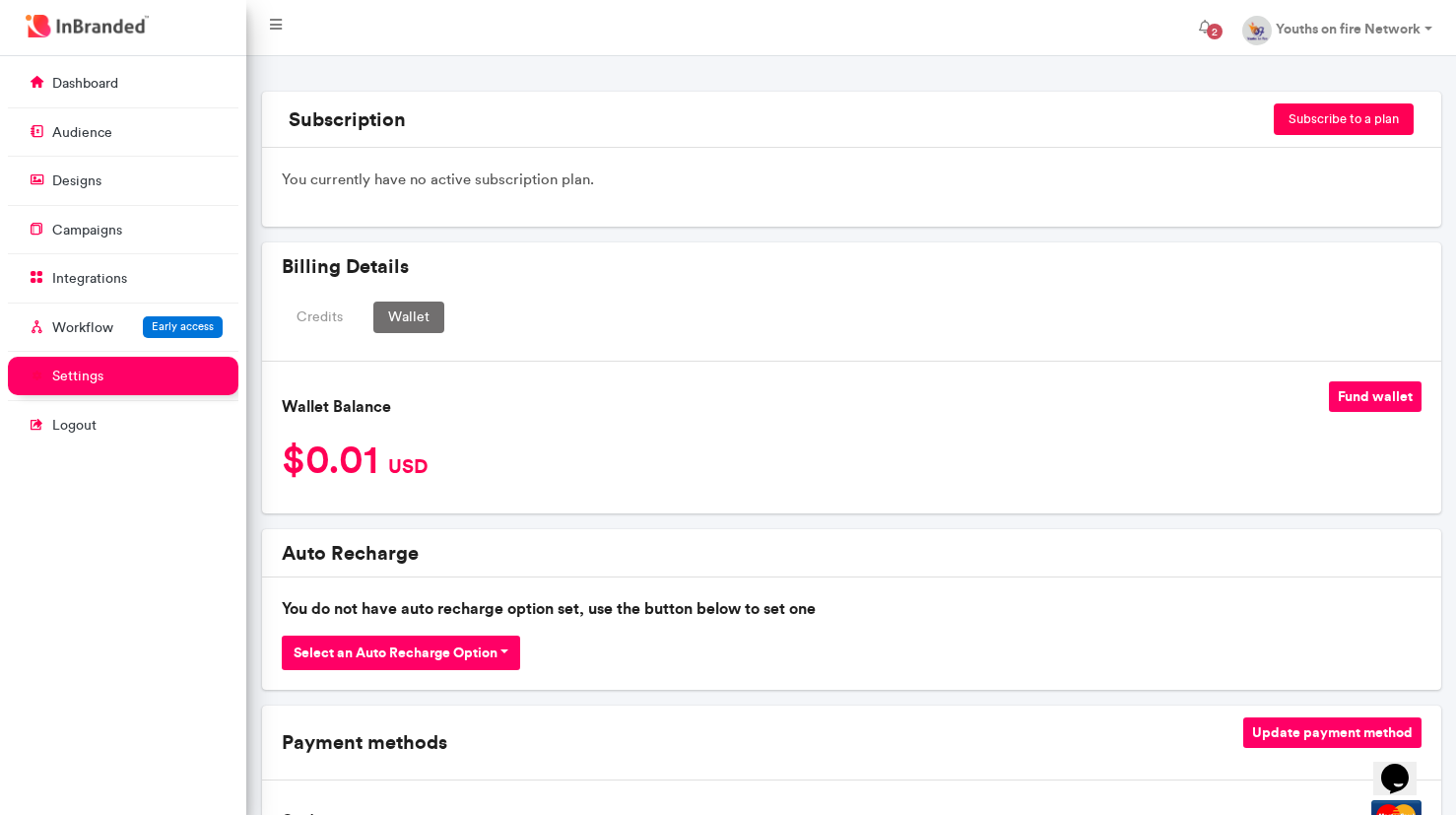 click 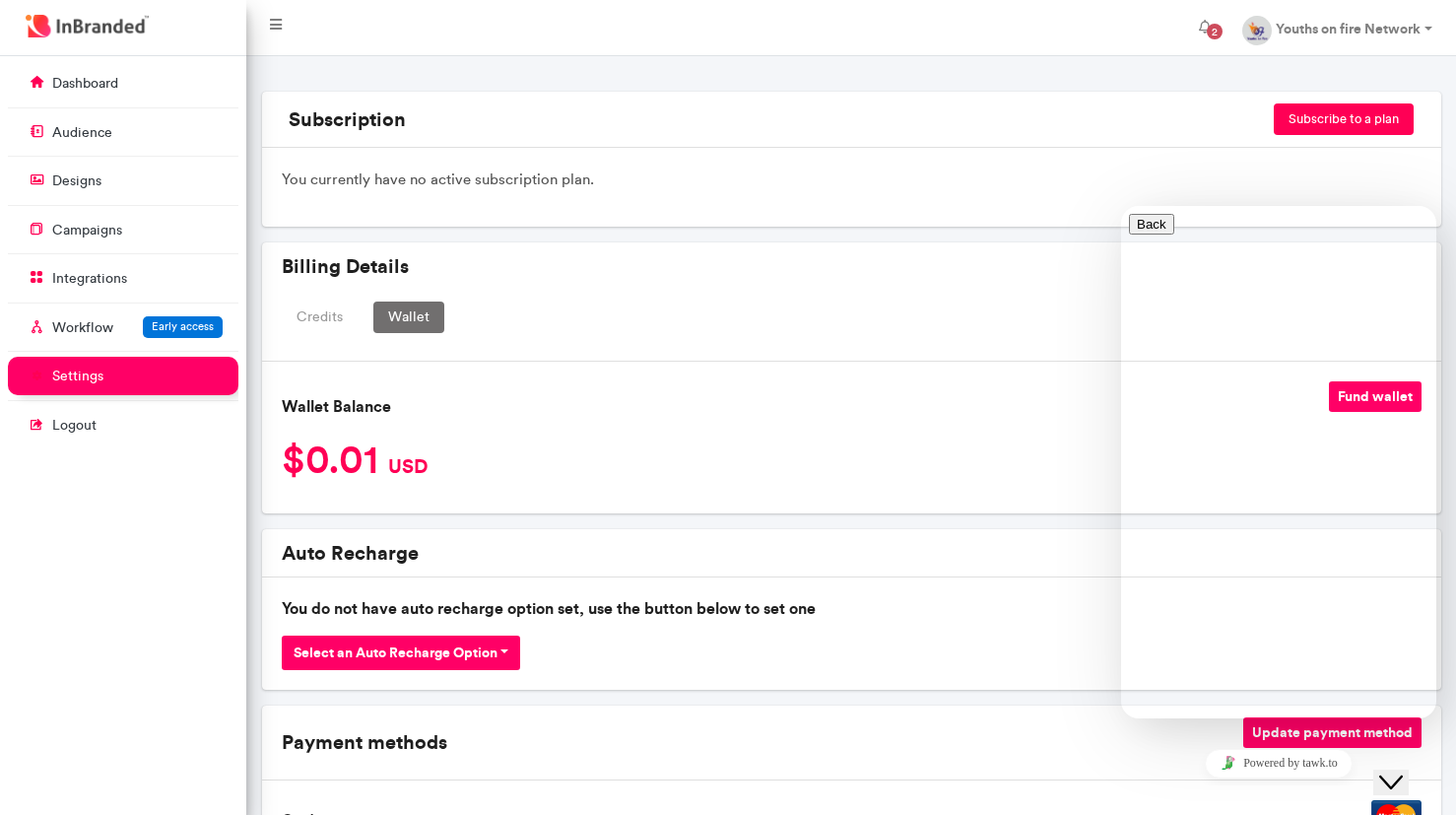 scroll, scrollTop: 114, scrollLeft: 0, axis: vertical 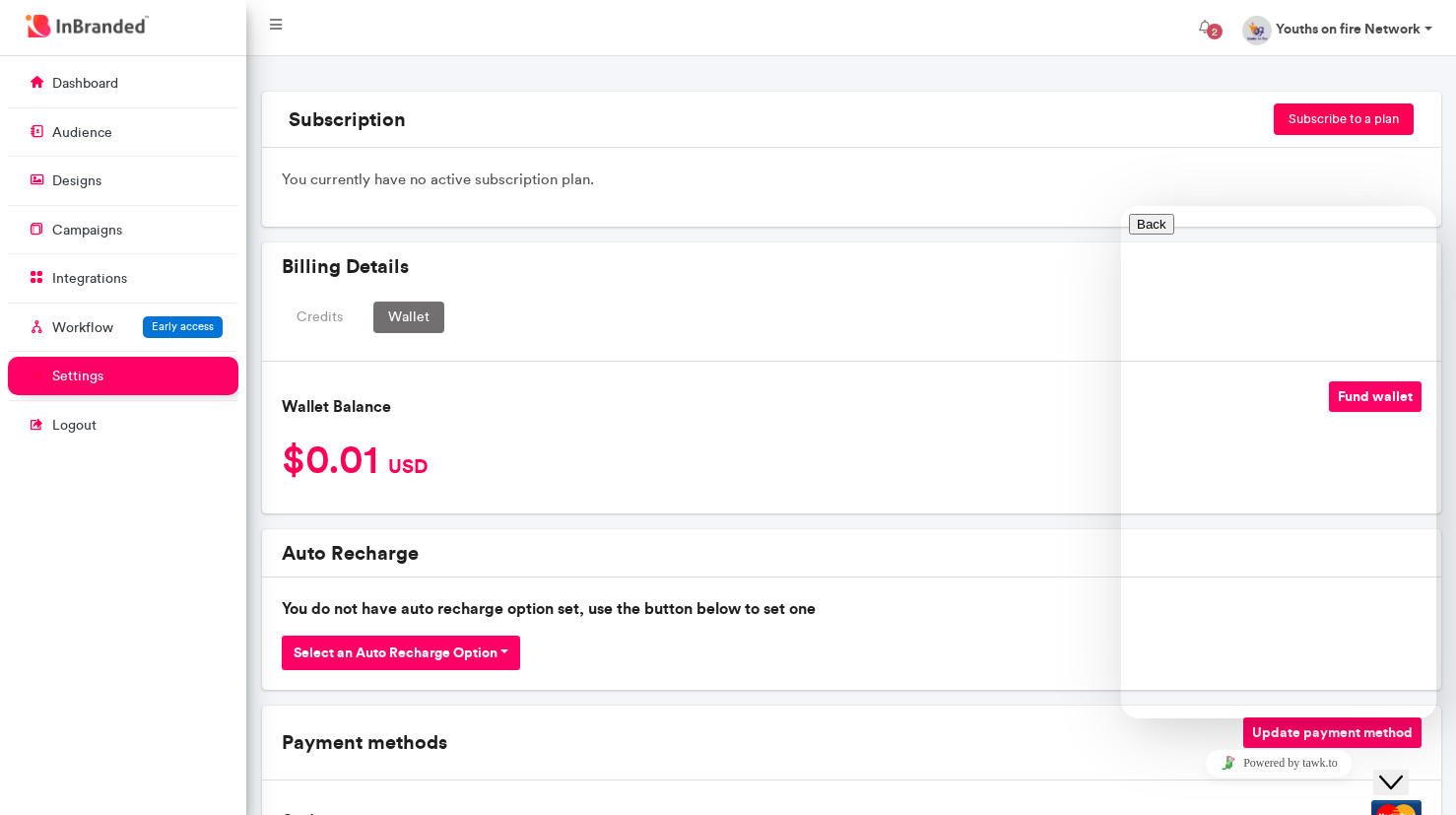 click on "Youths on fire Network" at bounding box center (1337, 28) 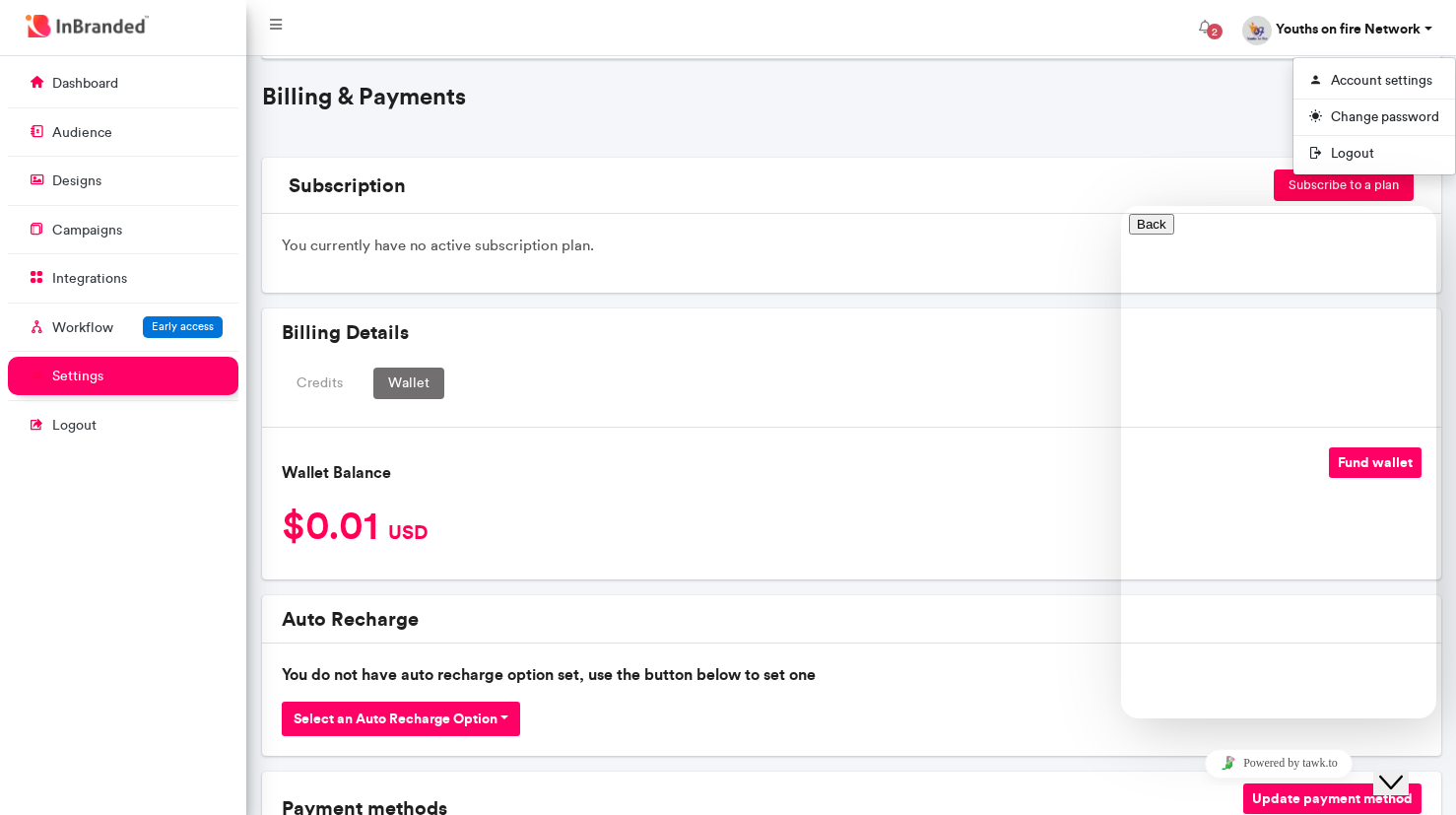 scroll, scrollTop: 0, scrollLeft: 0, axis: both 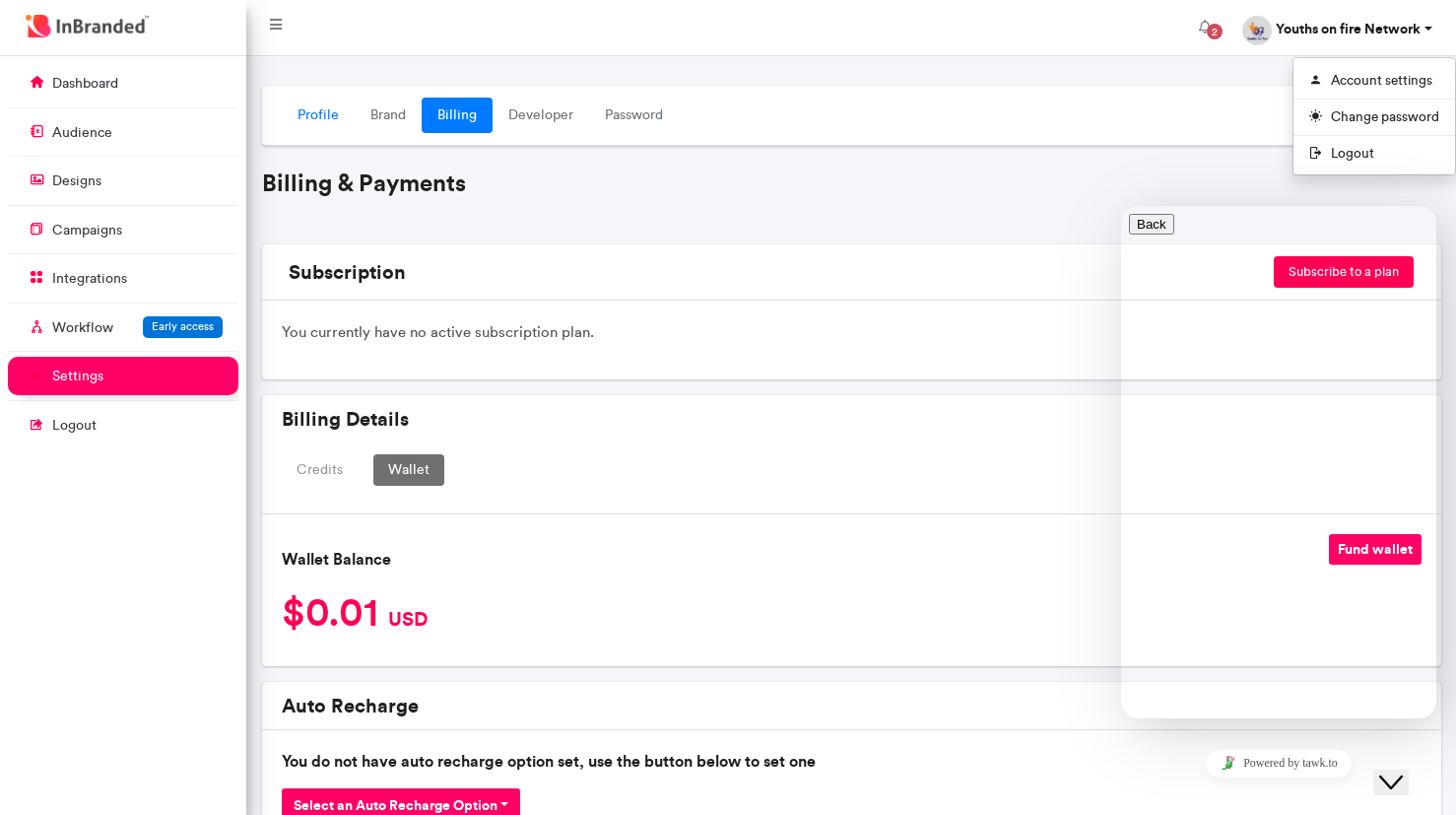 click on "Profile" at bounding box center (318, 115) 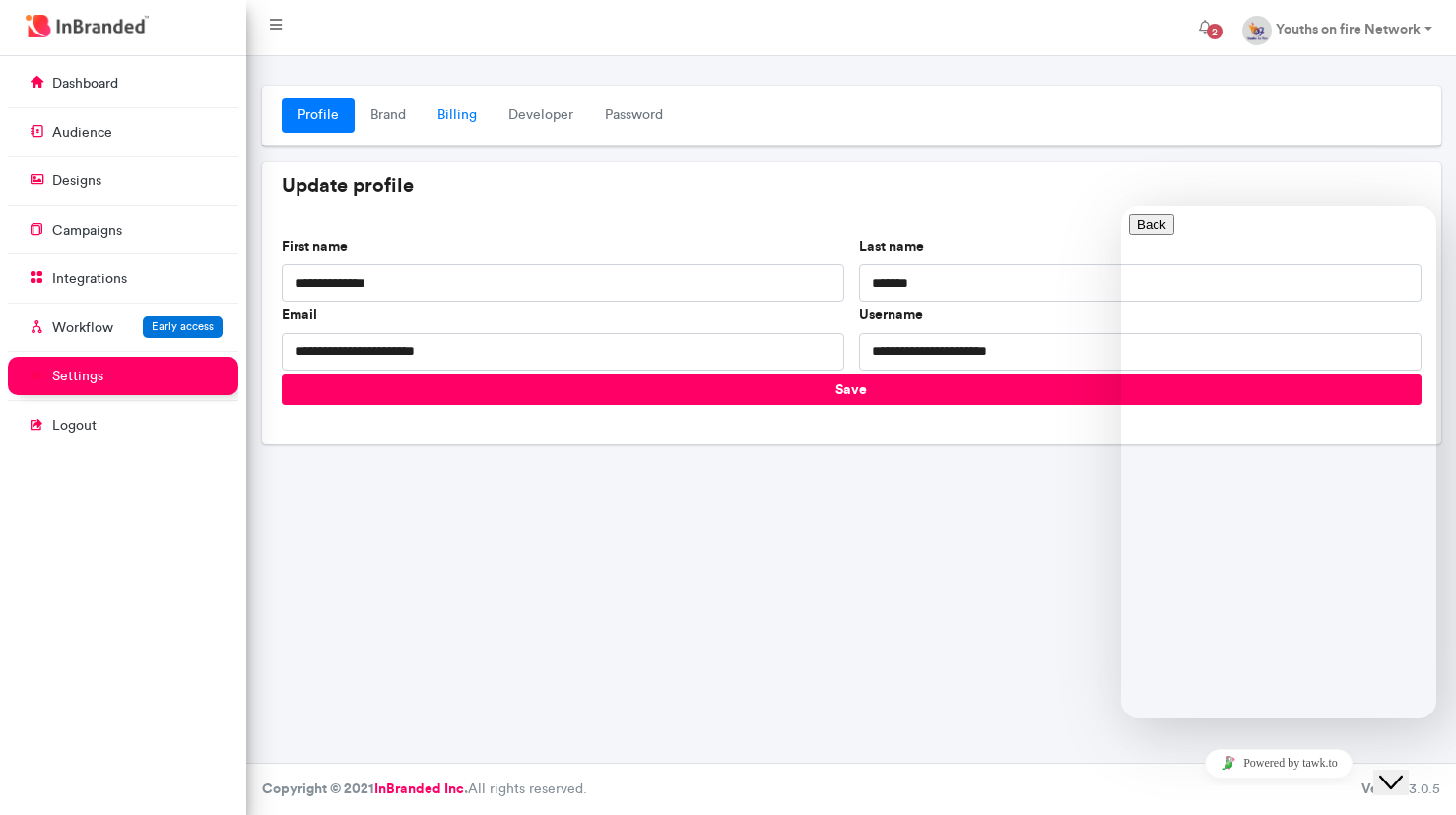 click on "Billing" at bounding box center (457, 115) 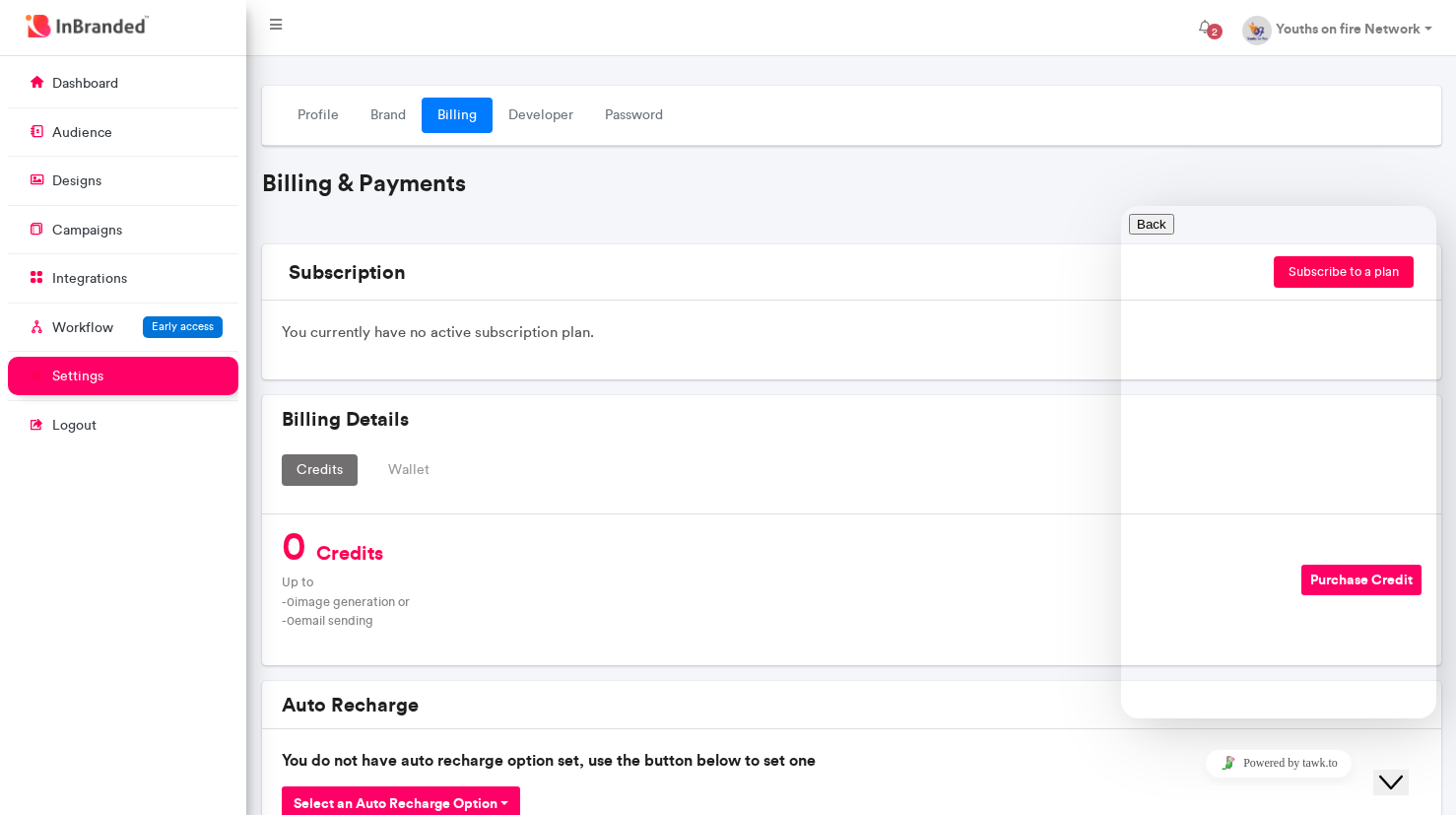 click on "*  Subject" at bounding box center (1215, 966) 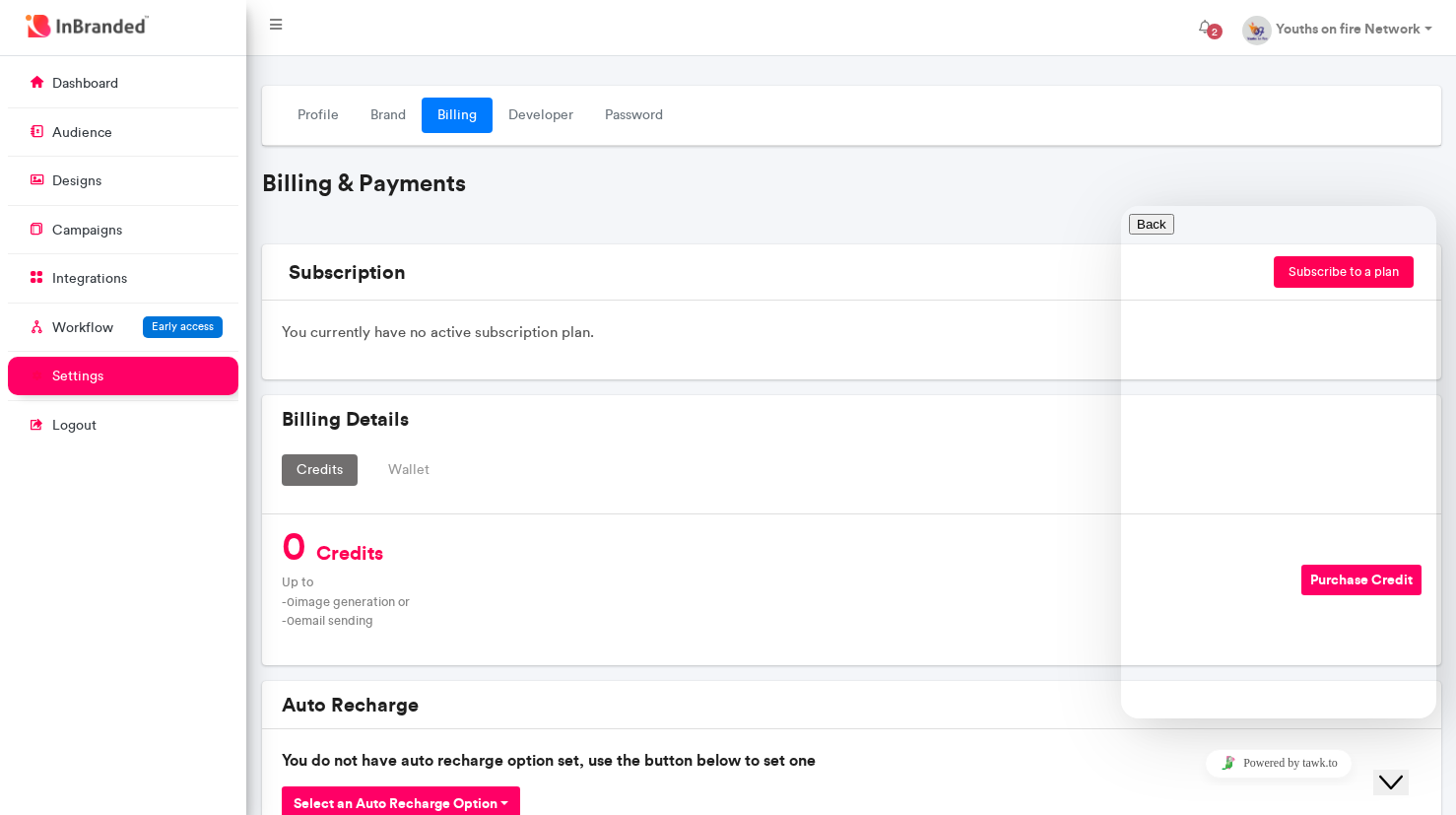 click on "**********" at bounding box center [1221, 1011] 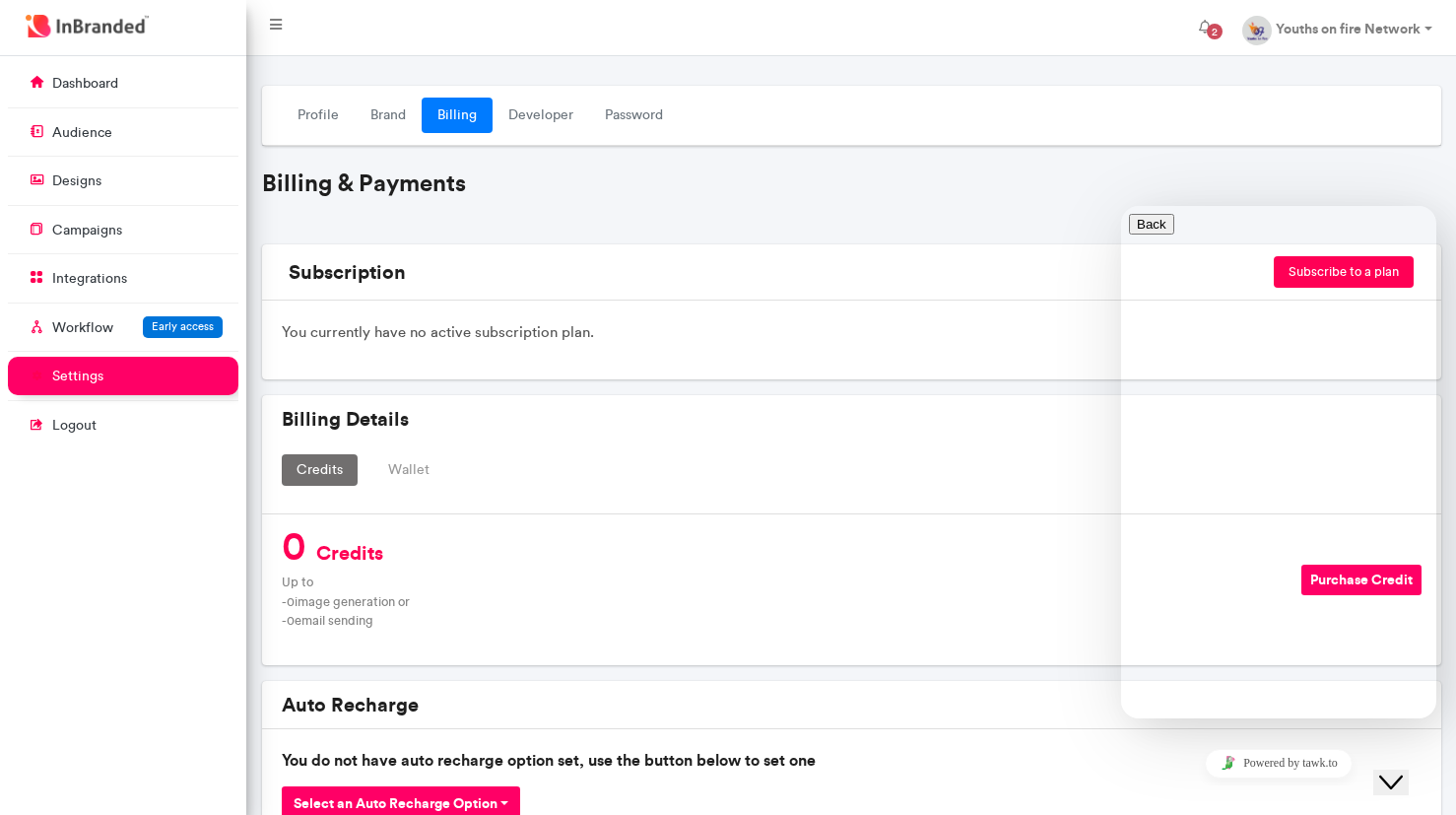 click on "**********" at bounding box center [1221, 1011] 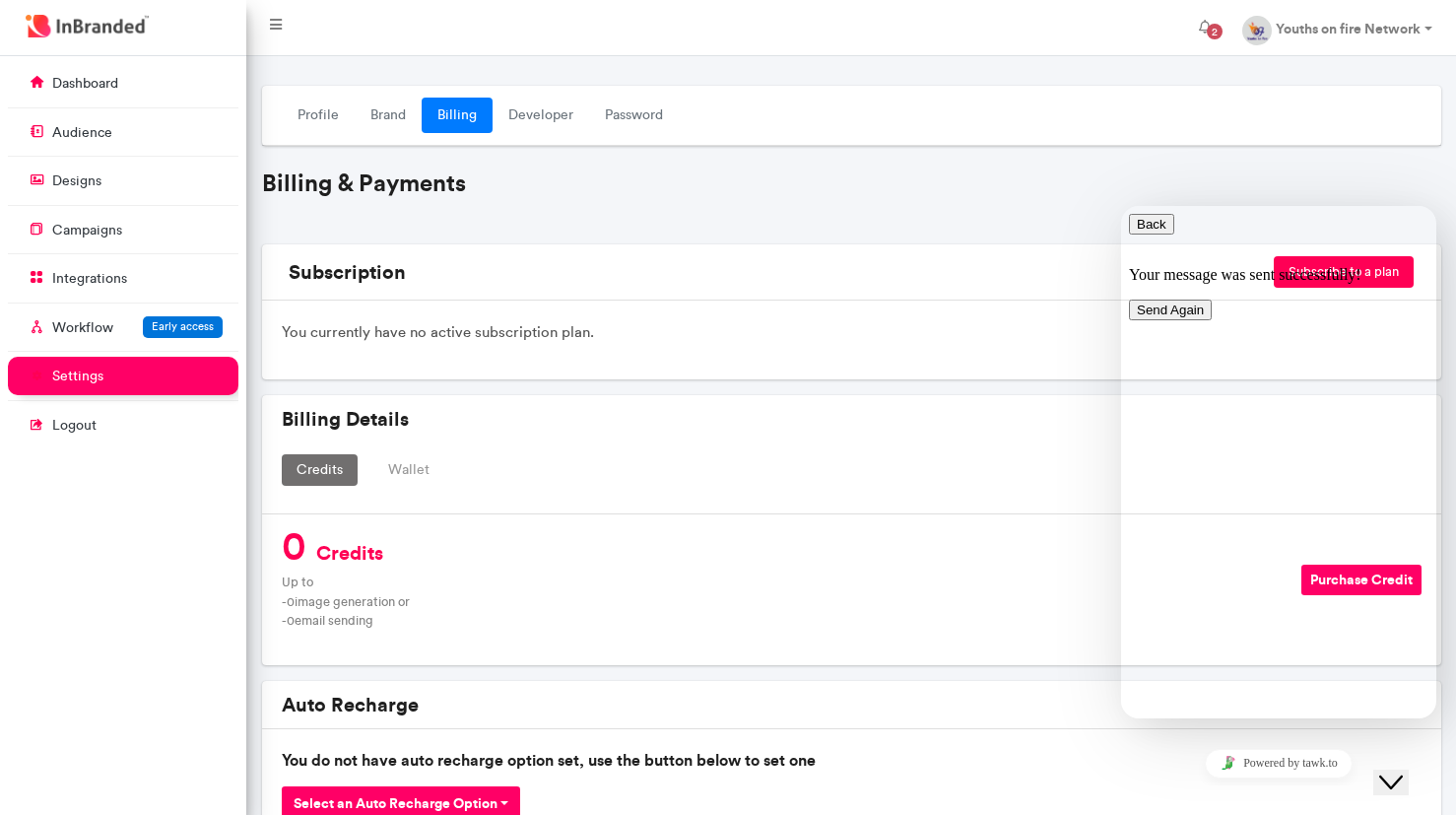 click on "Send Again" at bounding box center (1170, 309) 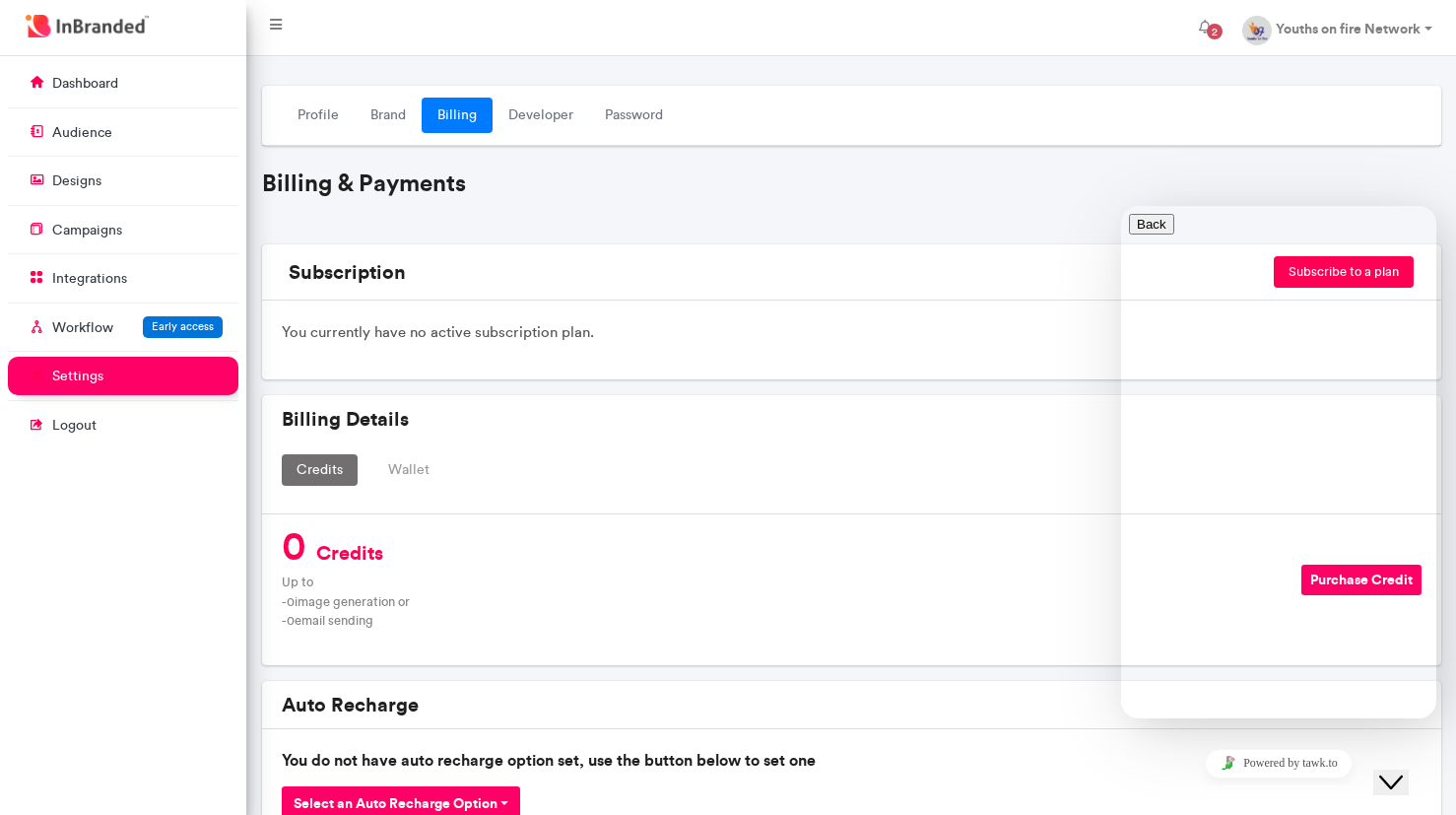 click at bounding box center (1137, 1110) 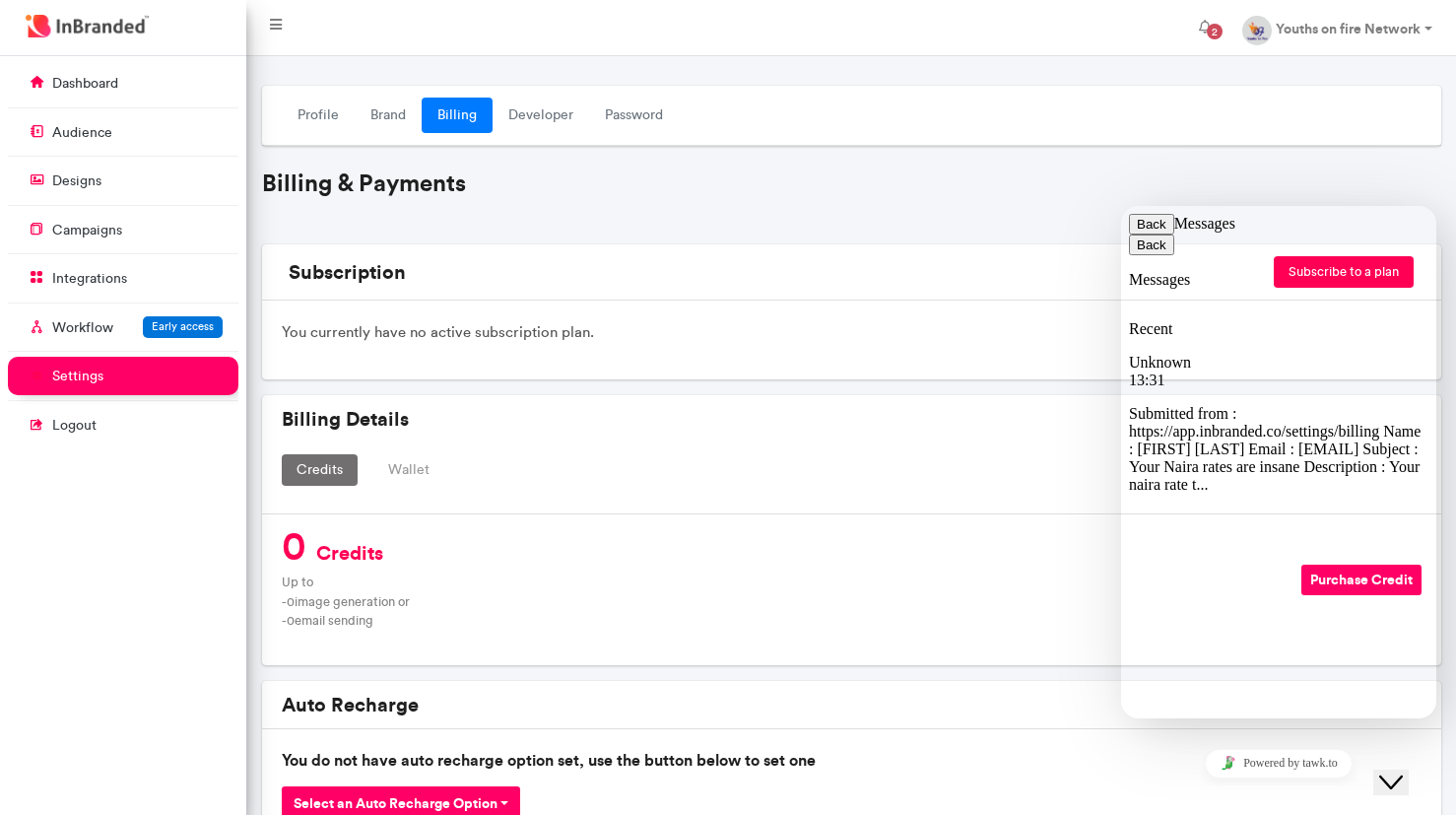 click at bounding box center [1279, 509] 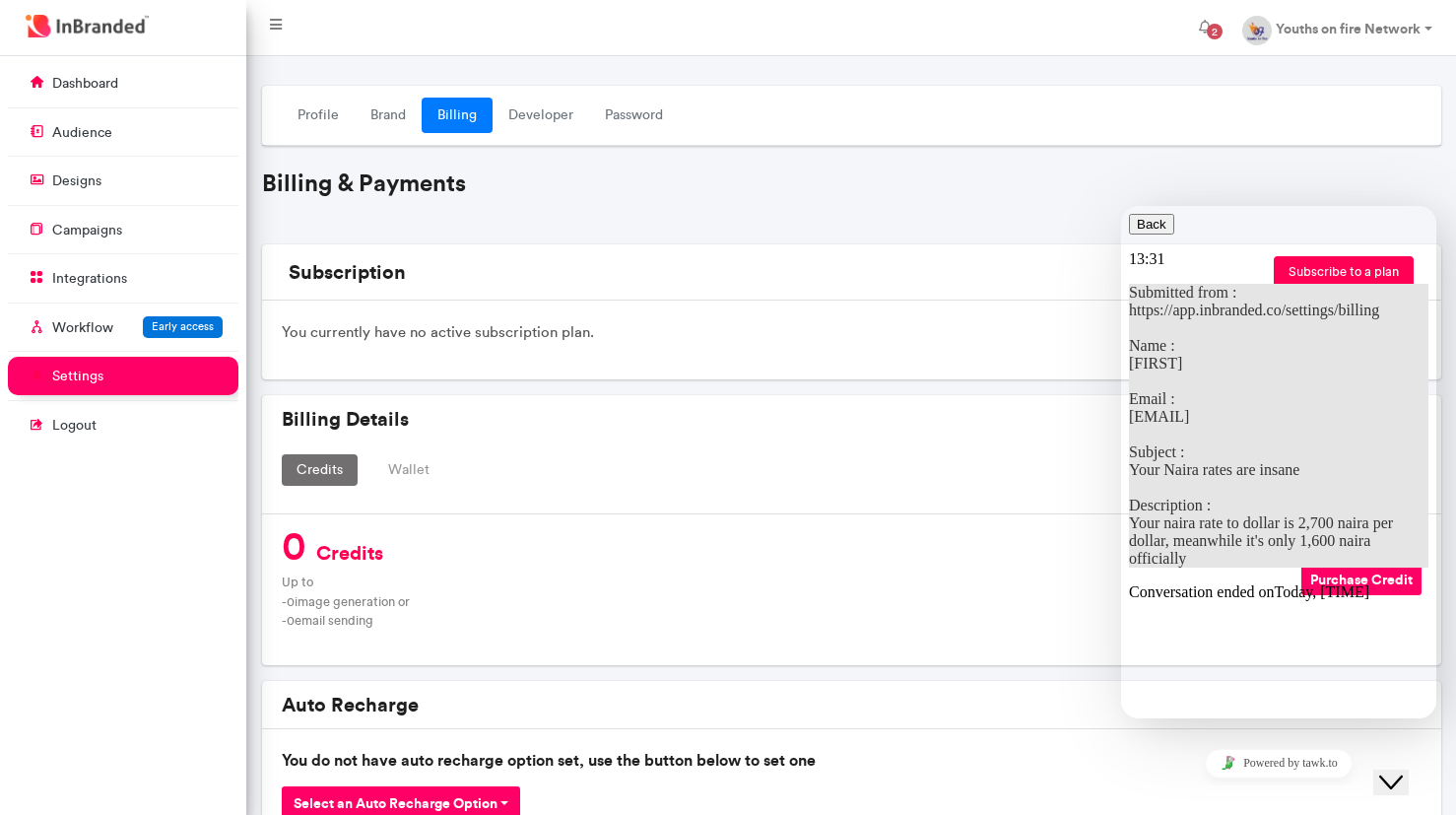 scroll, scrollTop: 59, scrollLeft: 0, axis: vertical 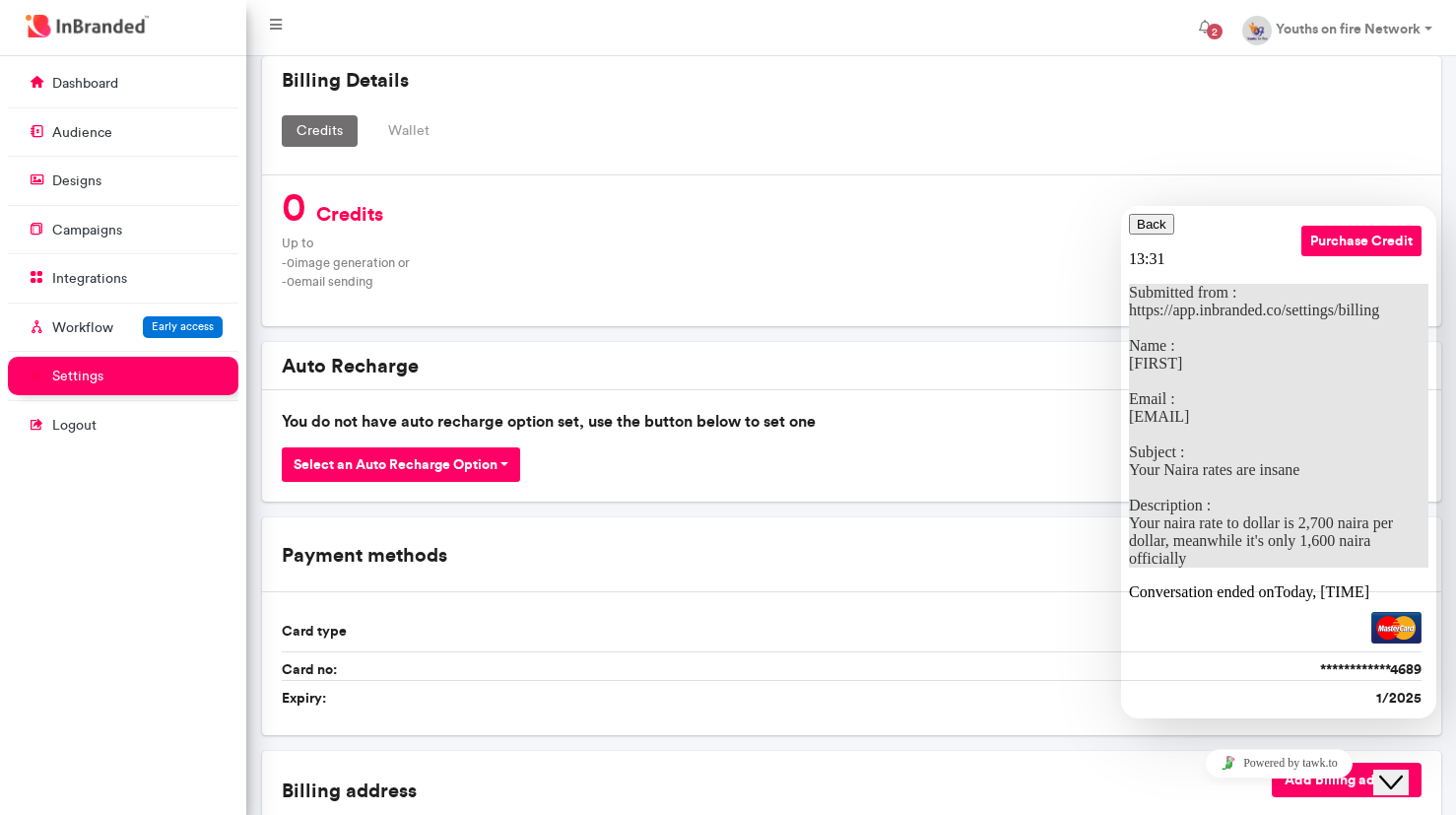 click at bounding box center (1166, 224) 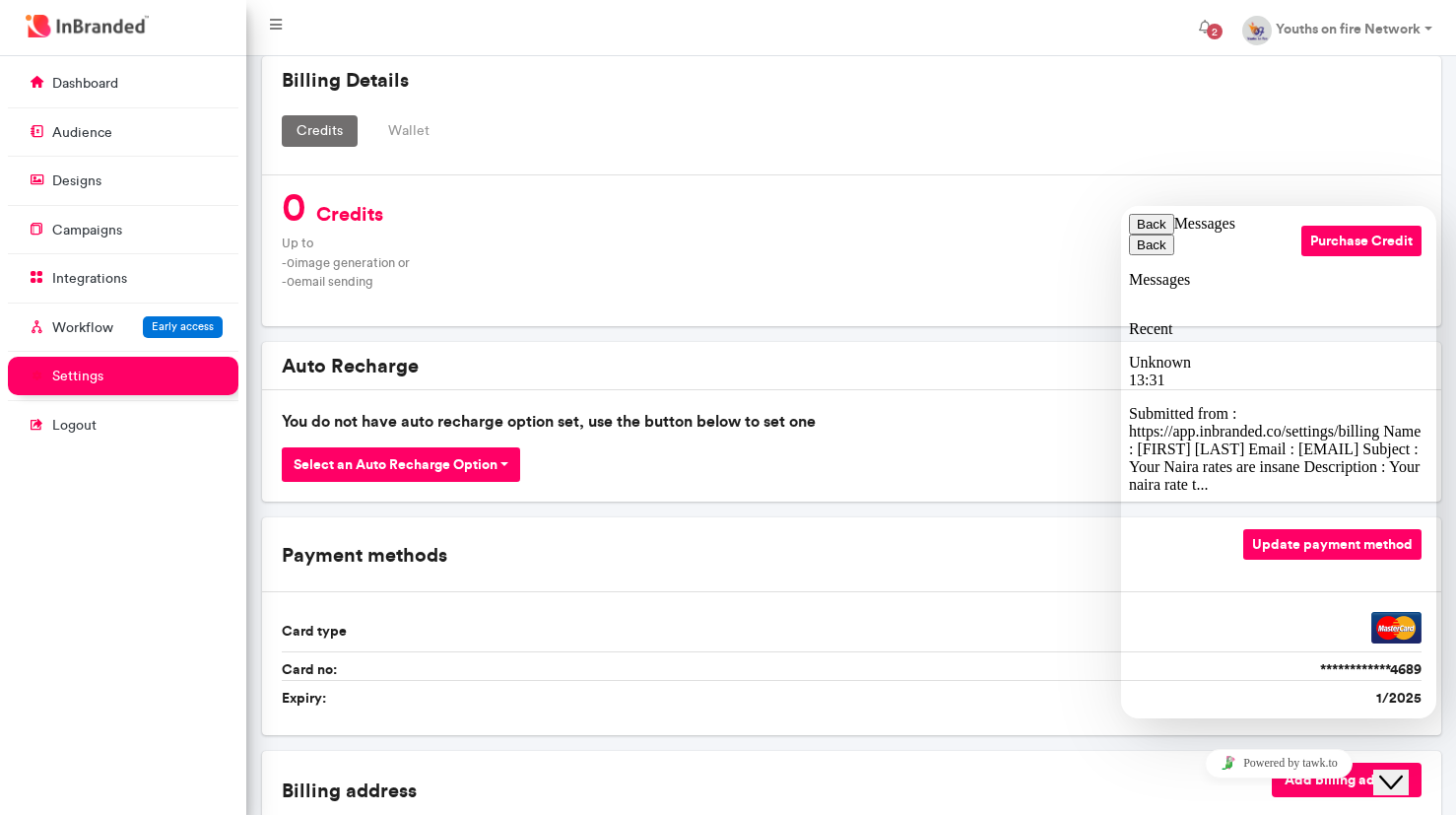 click on "Unknown 13:31" at bounding box center (1279, 372) 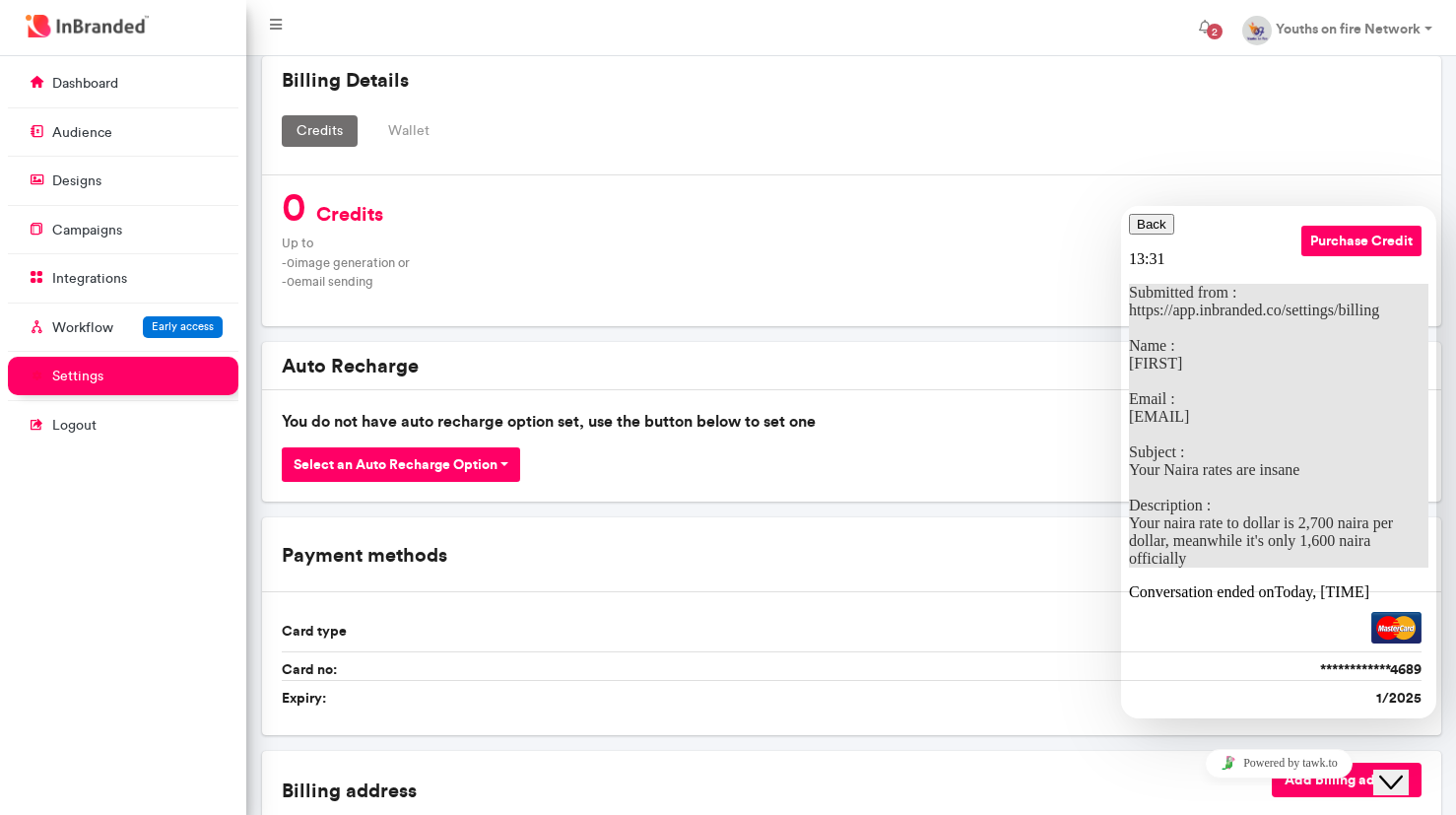scroll, scrollTop: 334, scrollLeft: 0, axis: vertical 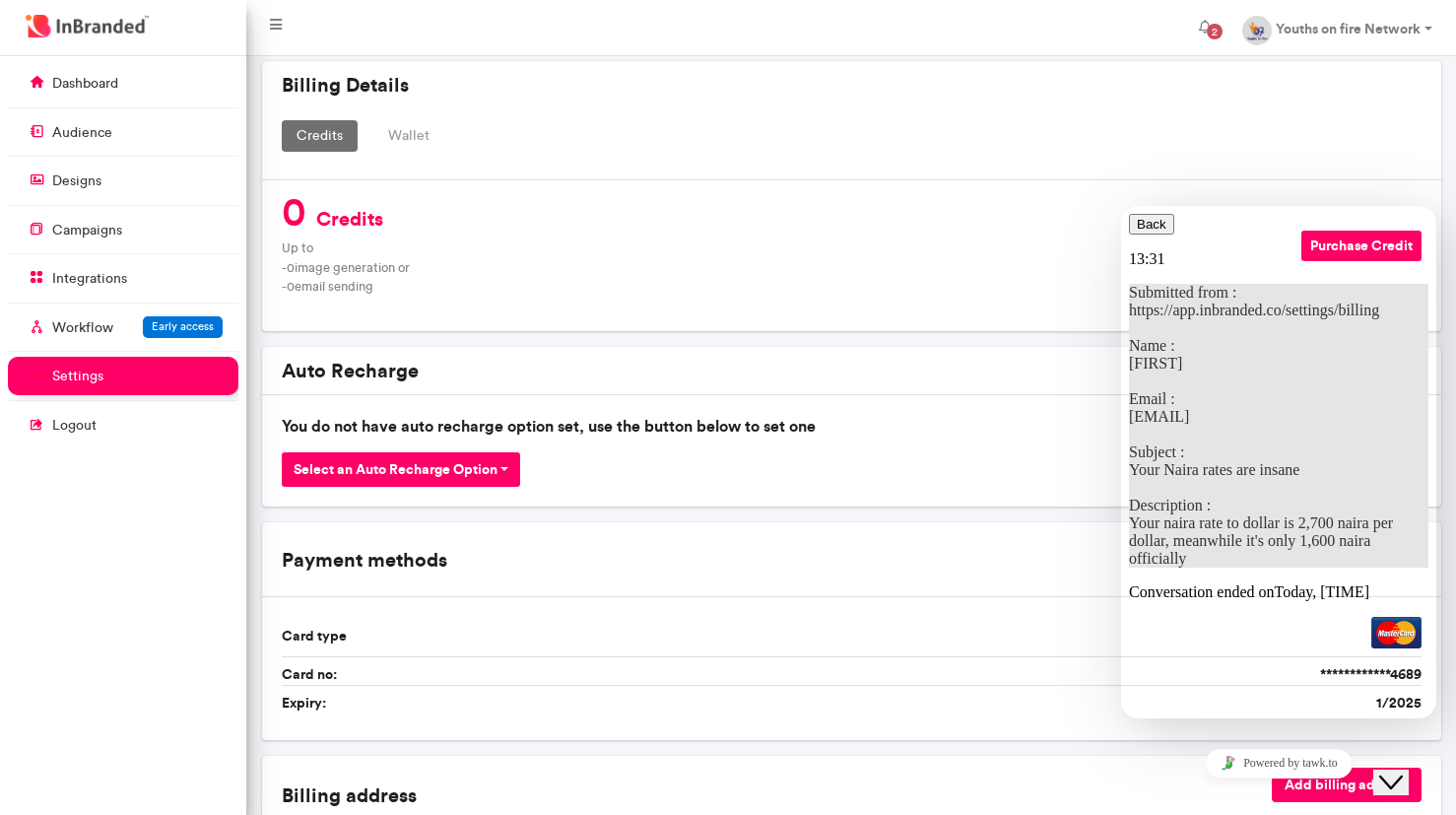 click at bounding box center (1137, 224) 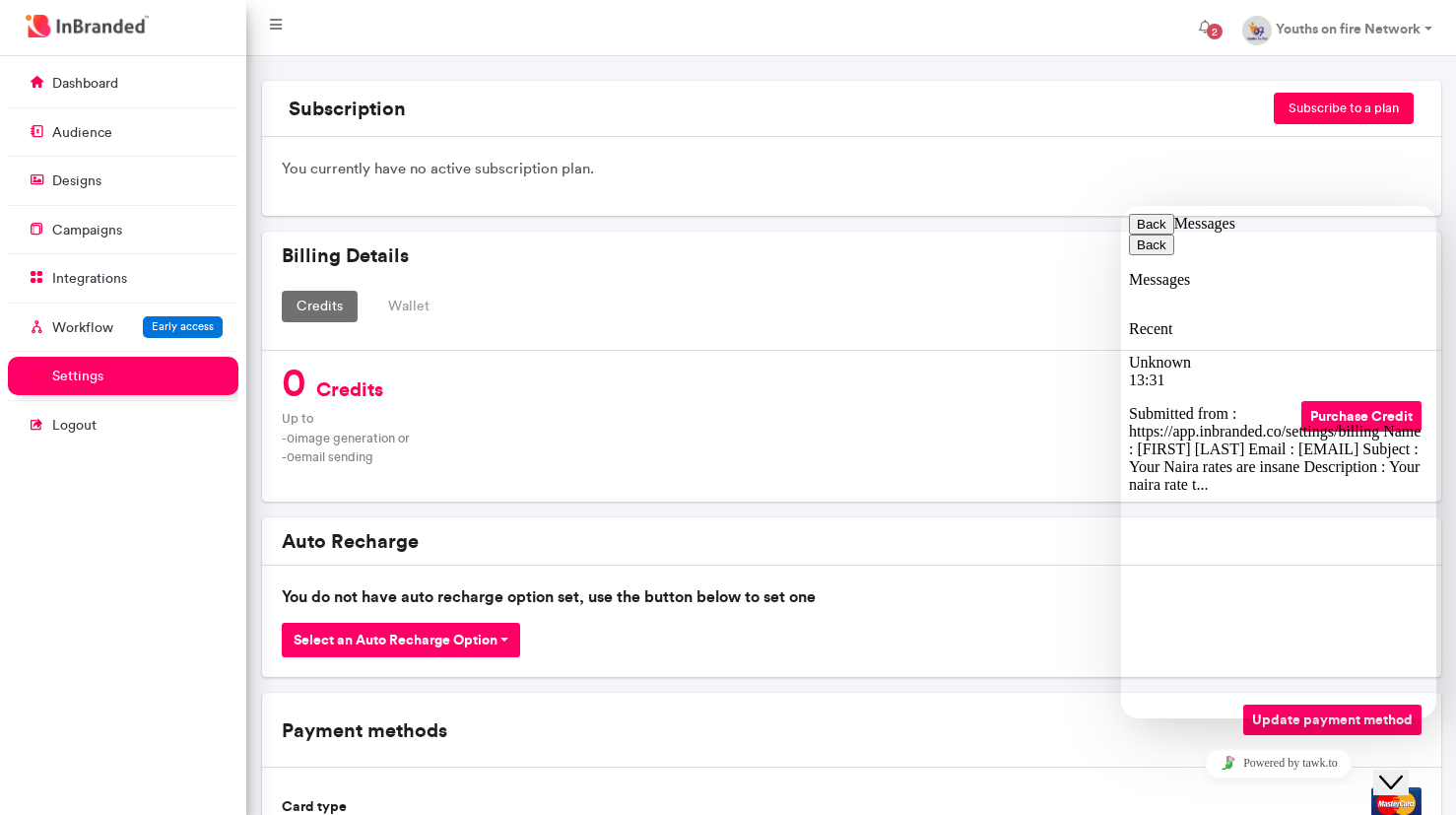 scroll, scrollTop: 165, scrollLeft: 0, axis: vertical 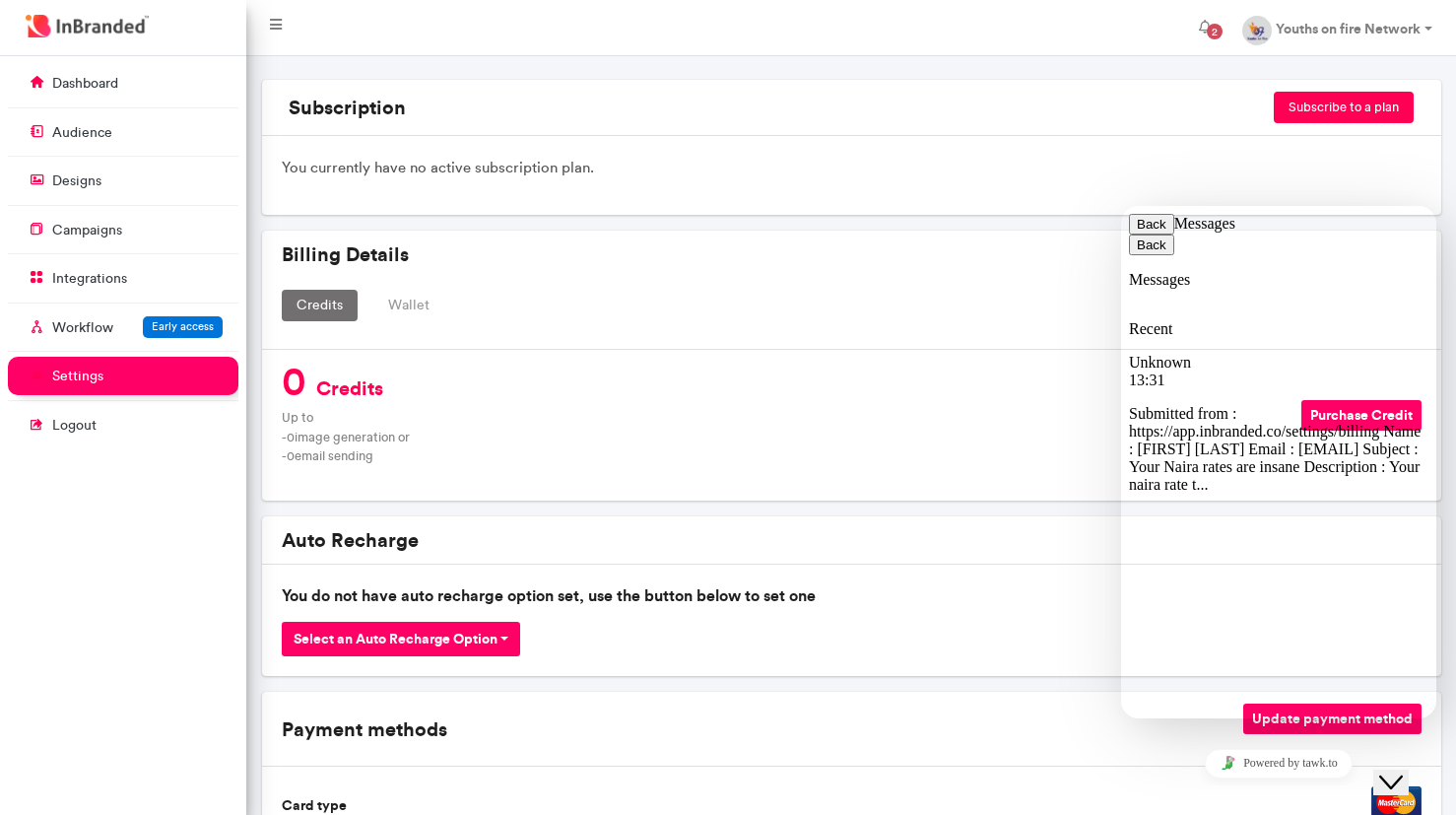 click on "Close Chat This icon closes the chat window." 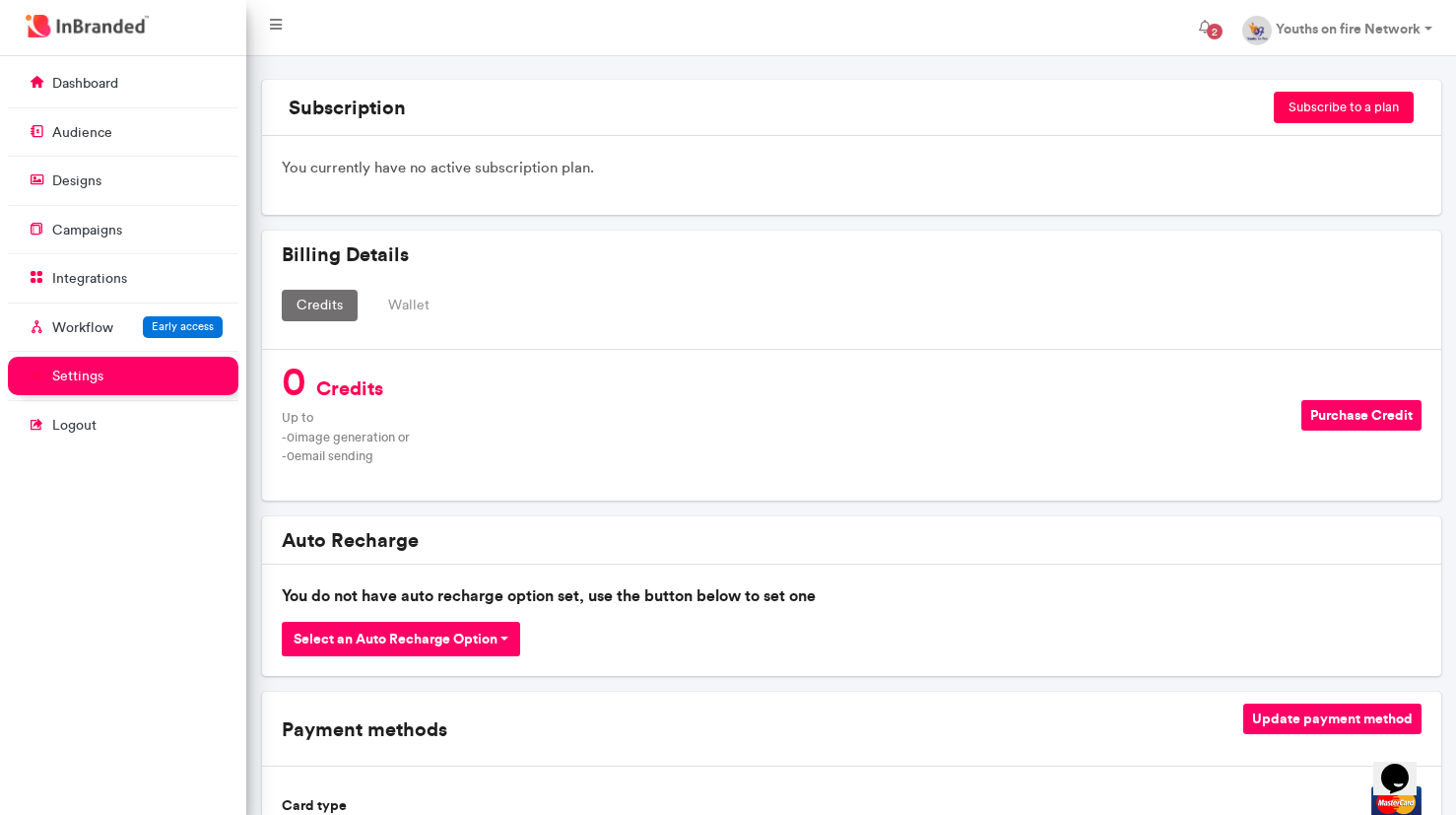 click on "Wallet" at bounding box center [409, 306] 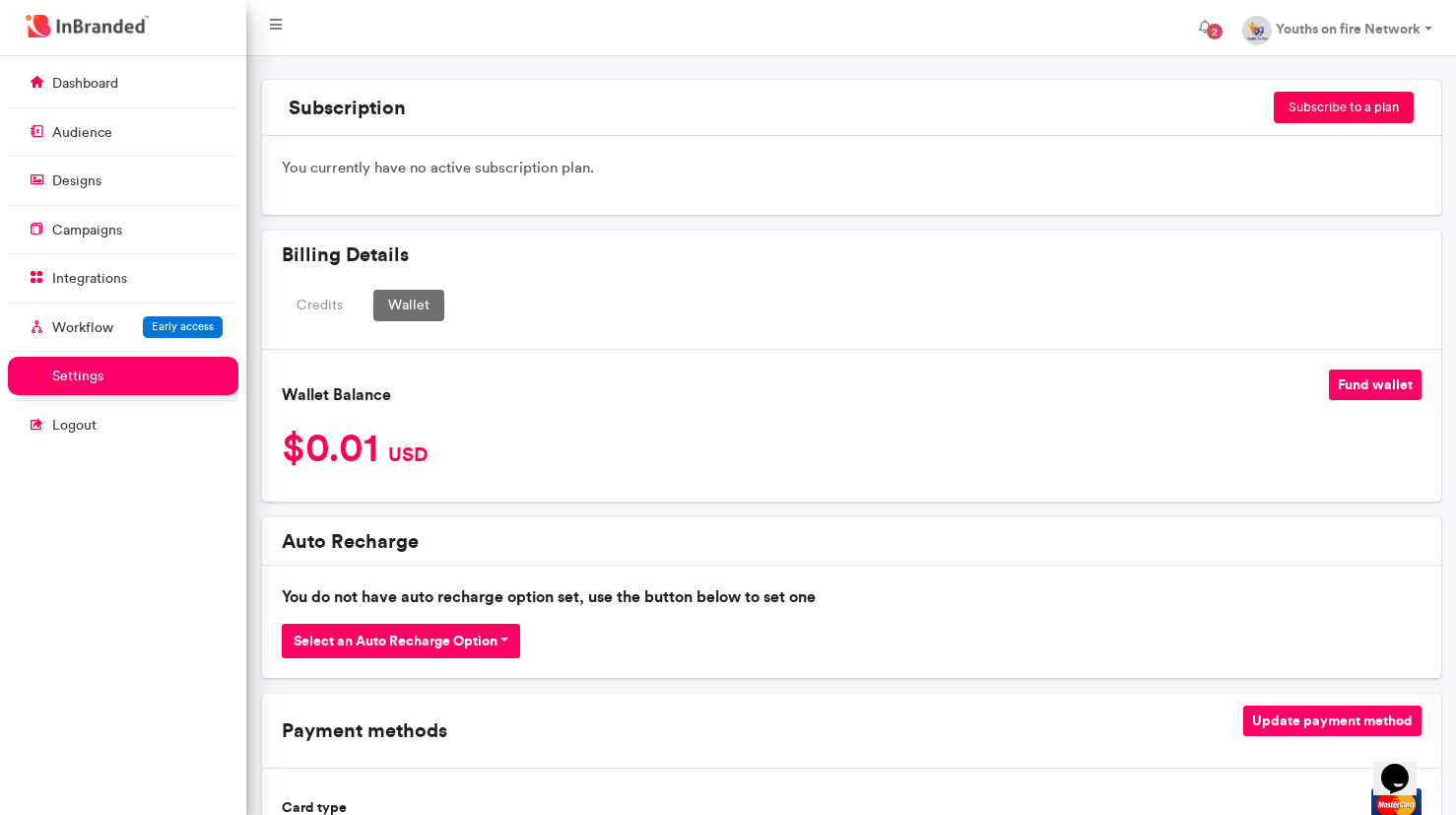 click on "Fund wallet" at bounding box center (1375, 384) 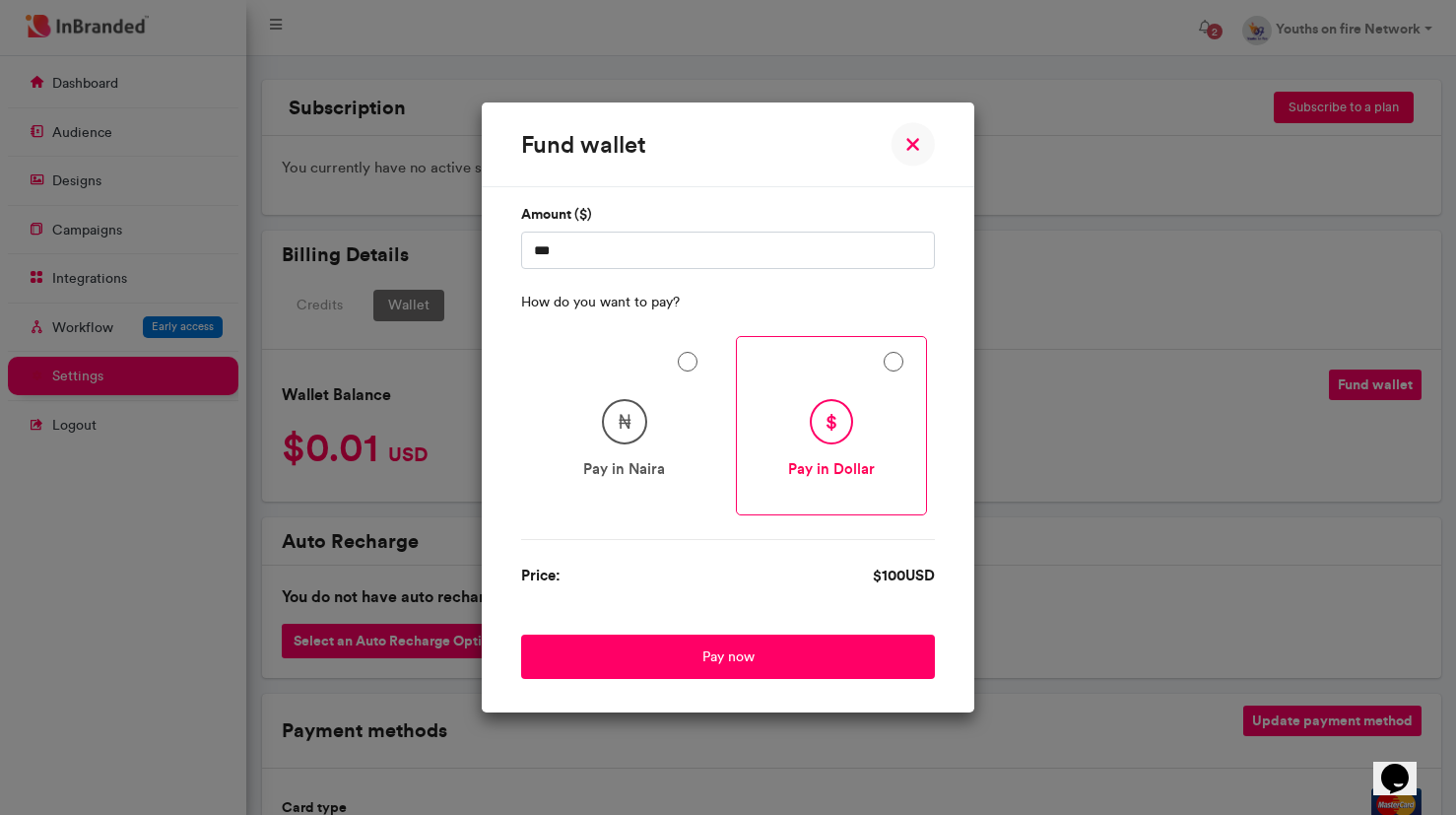 click on "Pay in Naira" at bounding box center [625, 469] 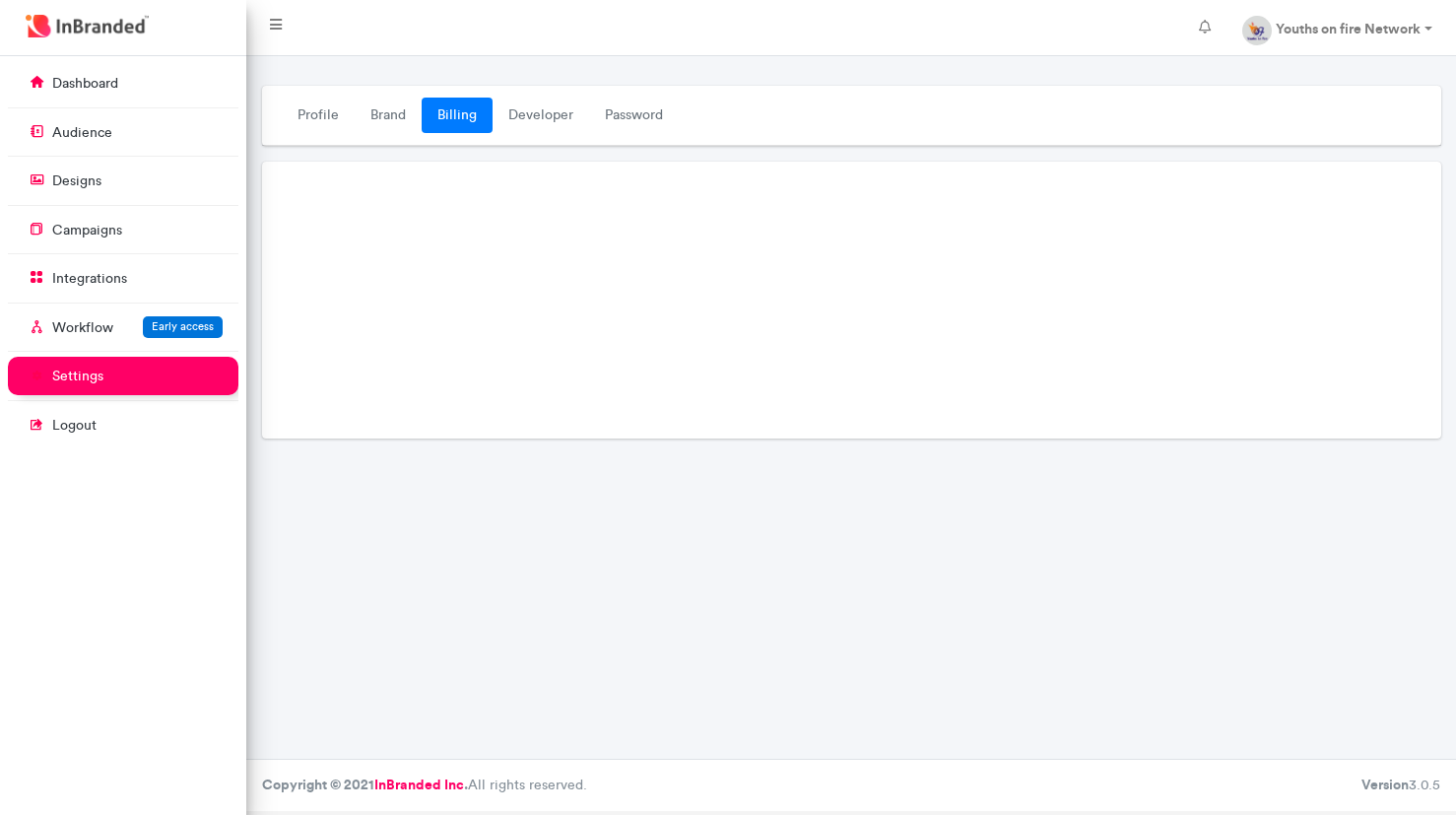 scroll, scrollTop: 0, scrollLeft: 0, axis: both 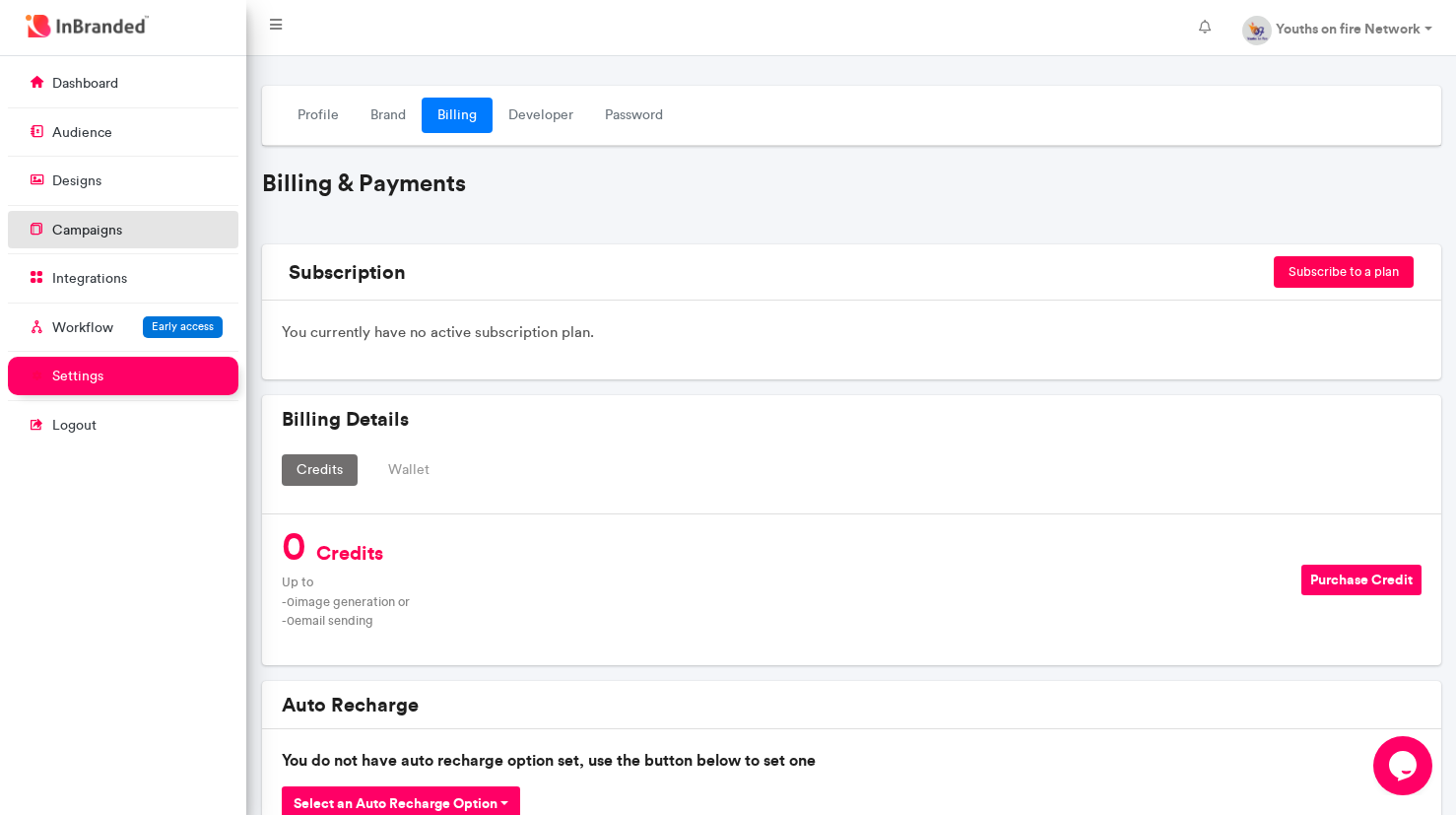 click on "campaigns" at bounding box center [87, 231] 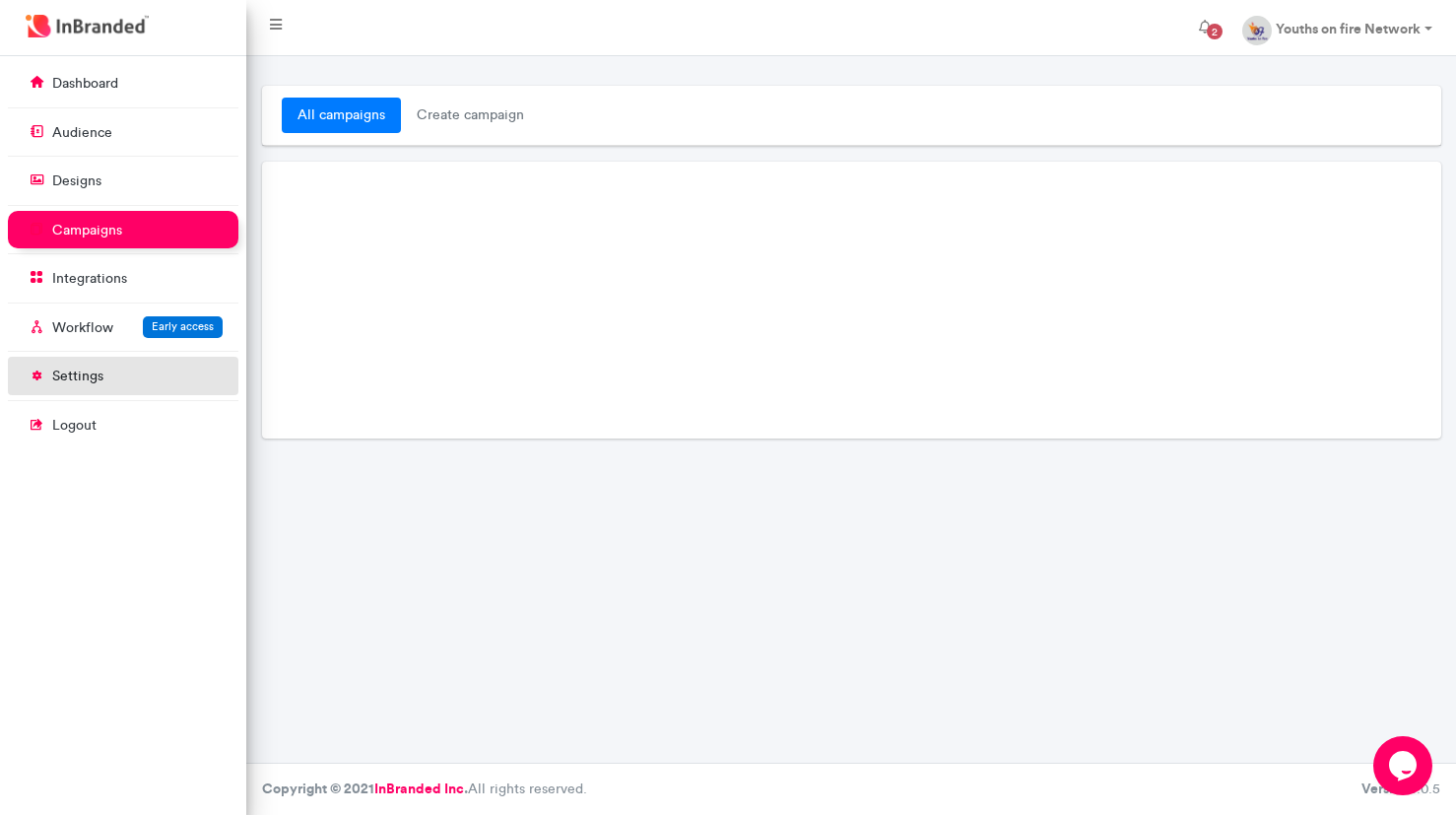 click on "settings" at bounding box center [78, 376] 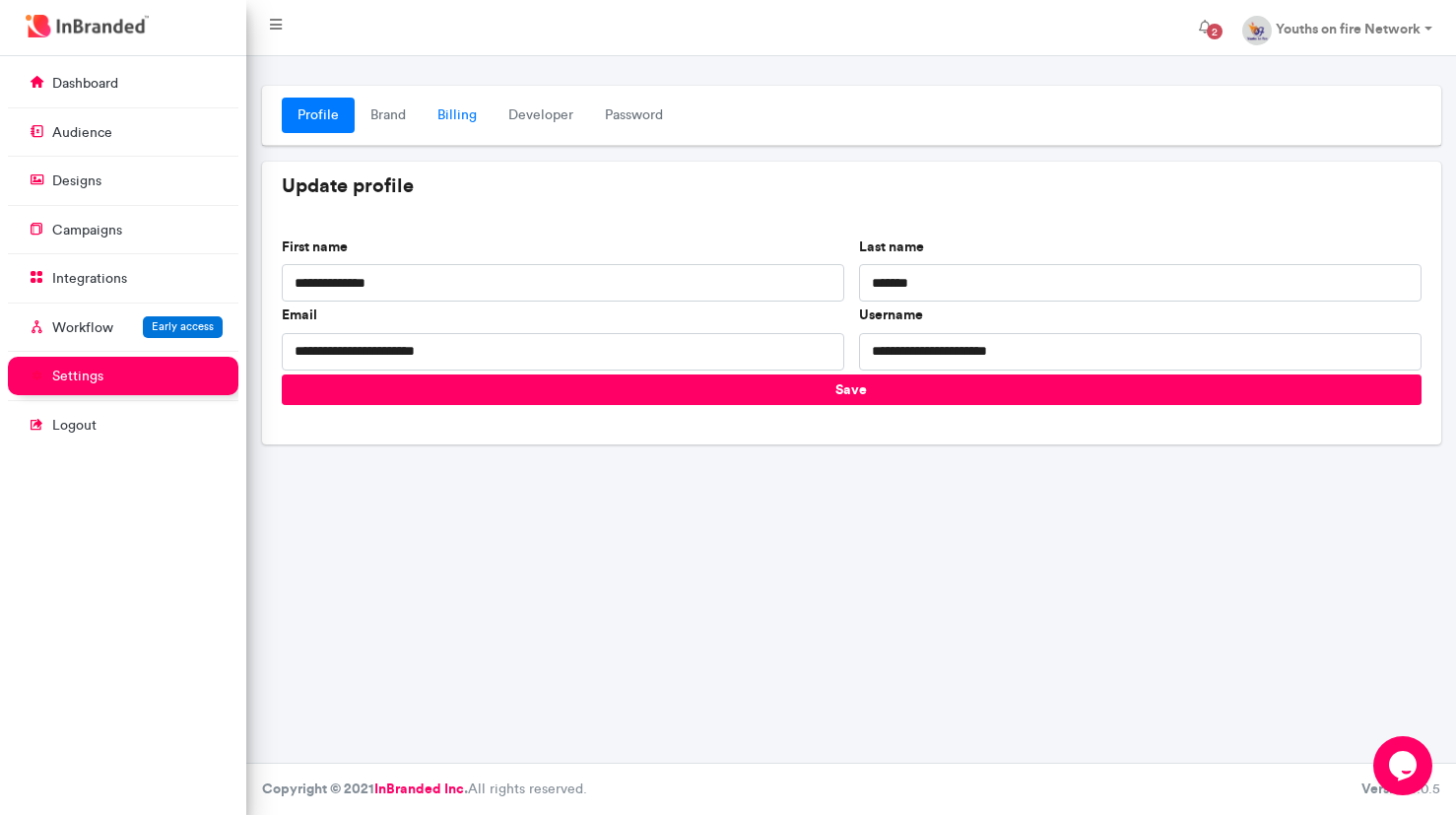 click on "Billing" at bounding box center [457, 115] 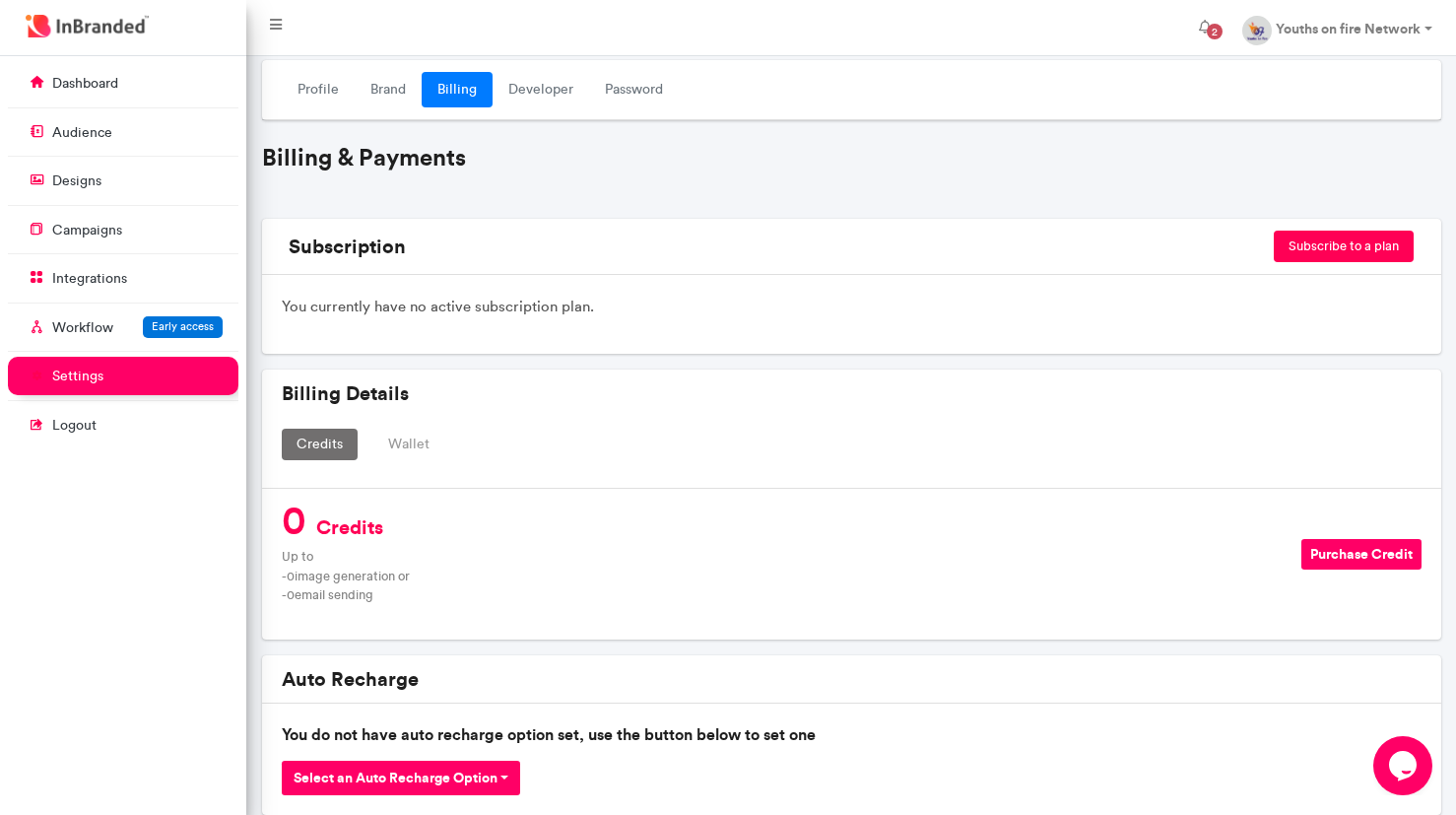 scroll, scrollTop: 30, scrollLeft: 0, axis: vertical 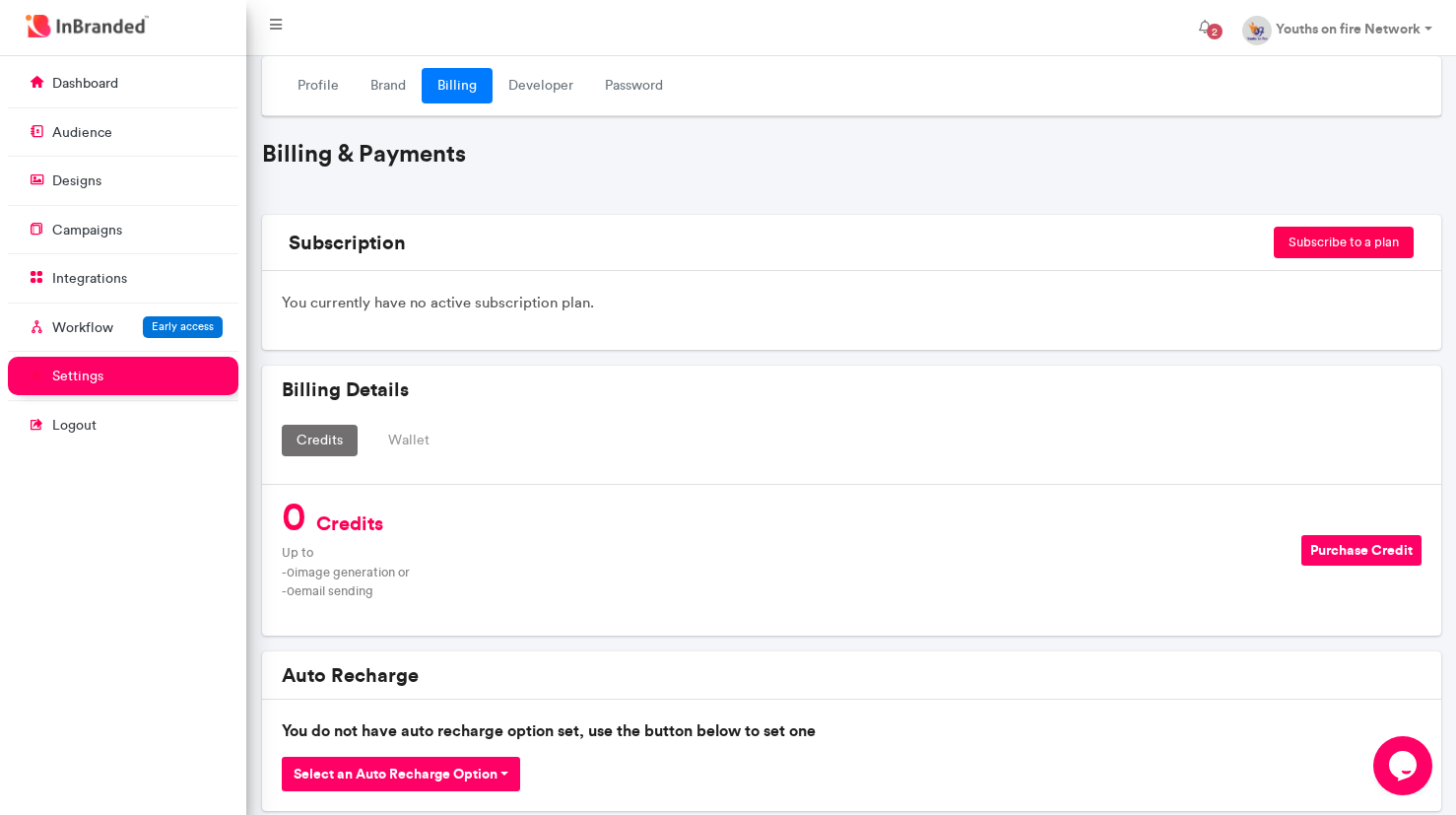 click on "Wallet" at bounding box center [409, 441] 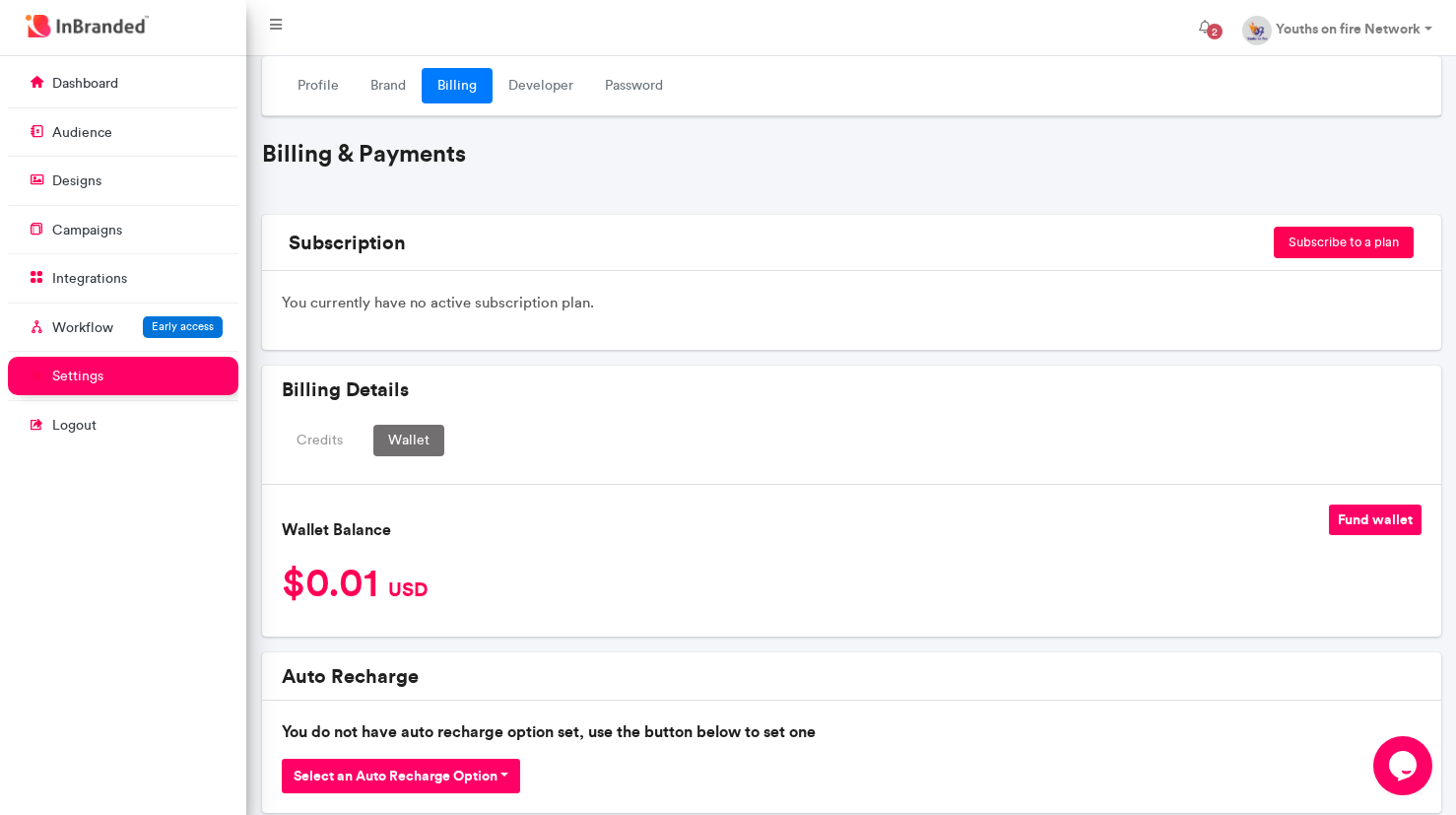 click on "Fund wallet" at bounding box center [1375, 519] 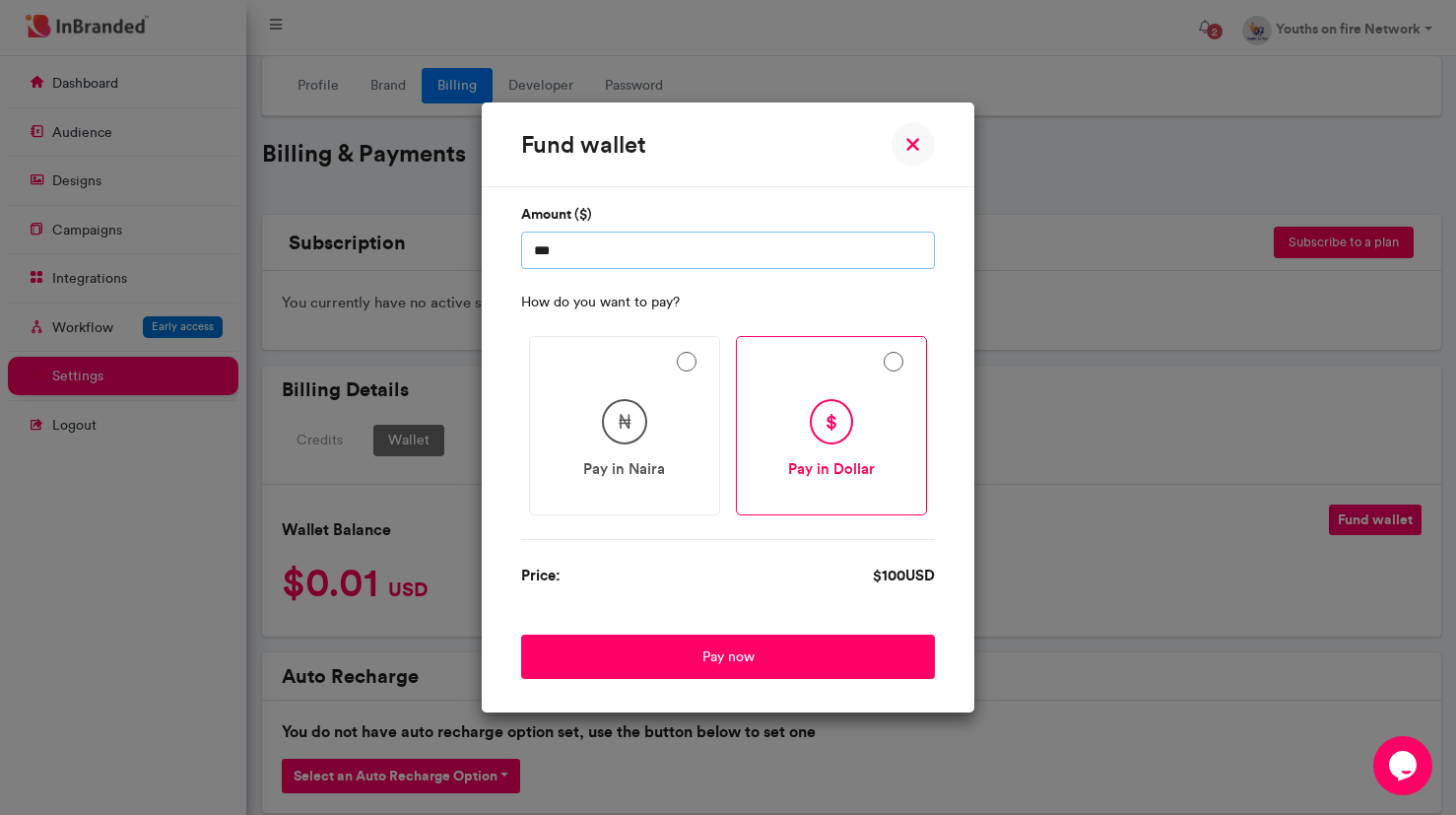 click on "***" at bounding box center (728, 250) 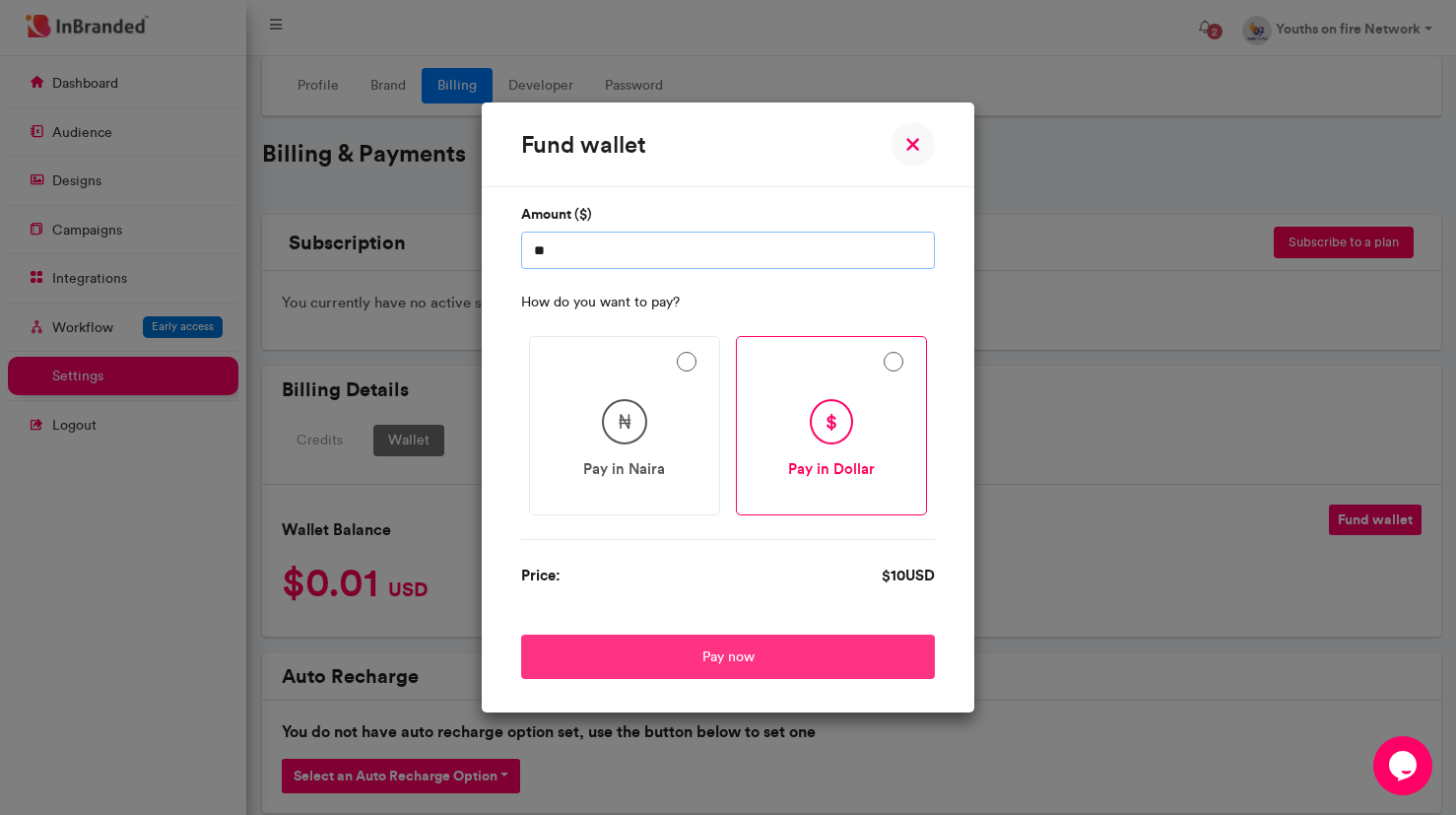 type on "**" 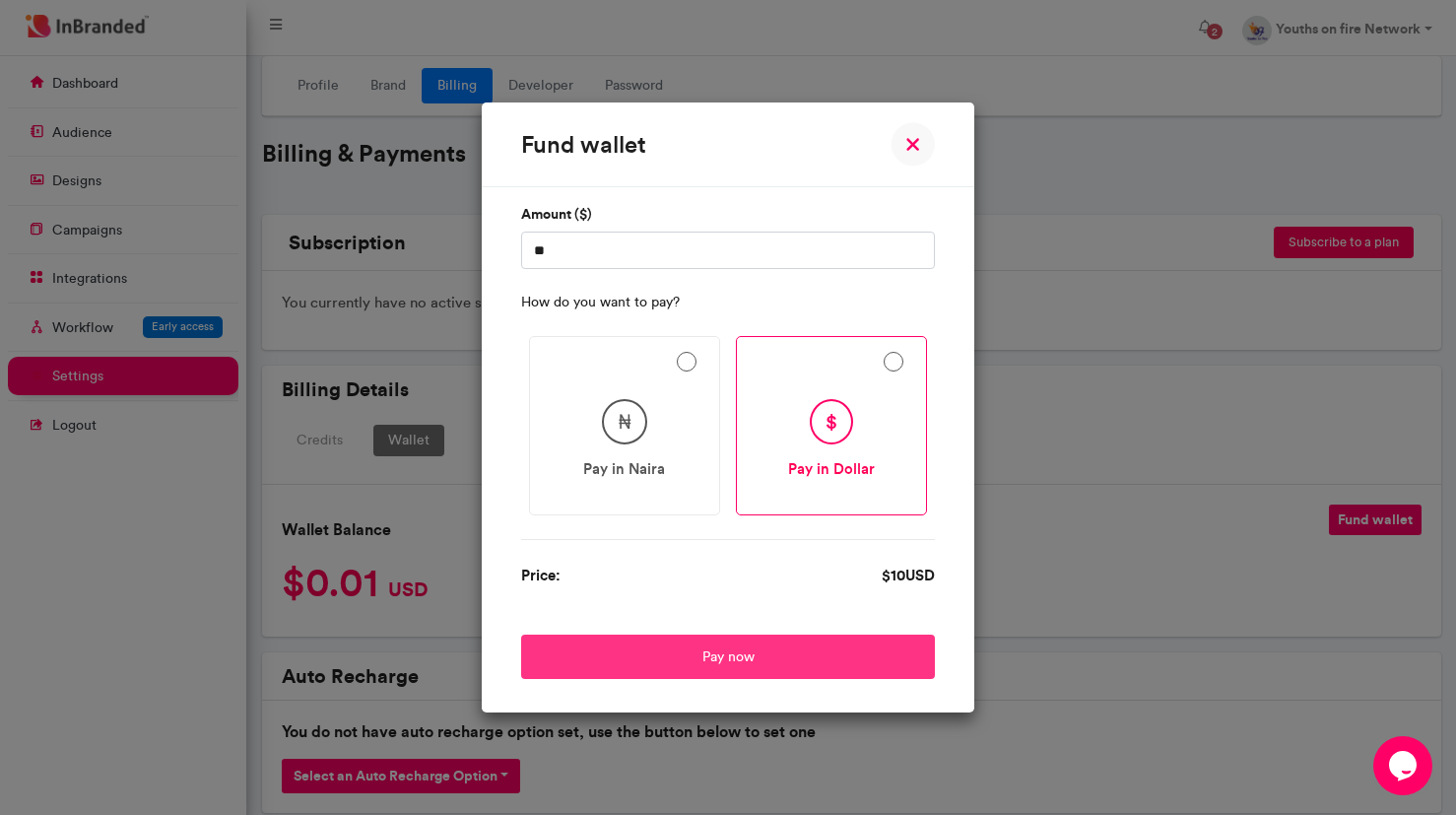 click on "Pay now" at bounding box center [728, 656] 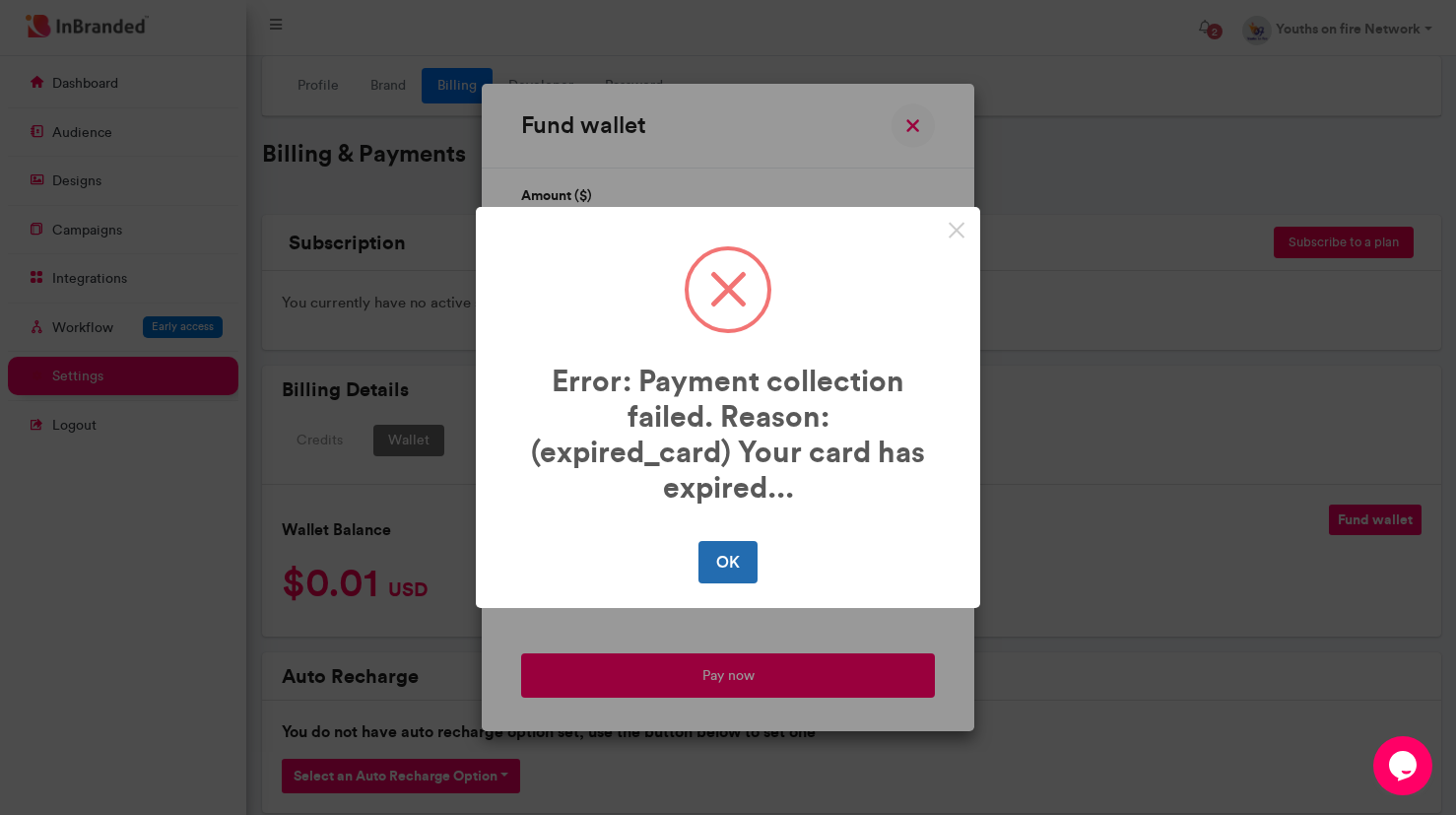 click on "OK" at bounding box center (727, 562) 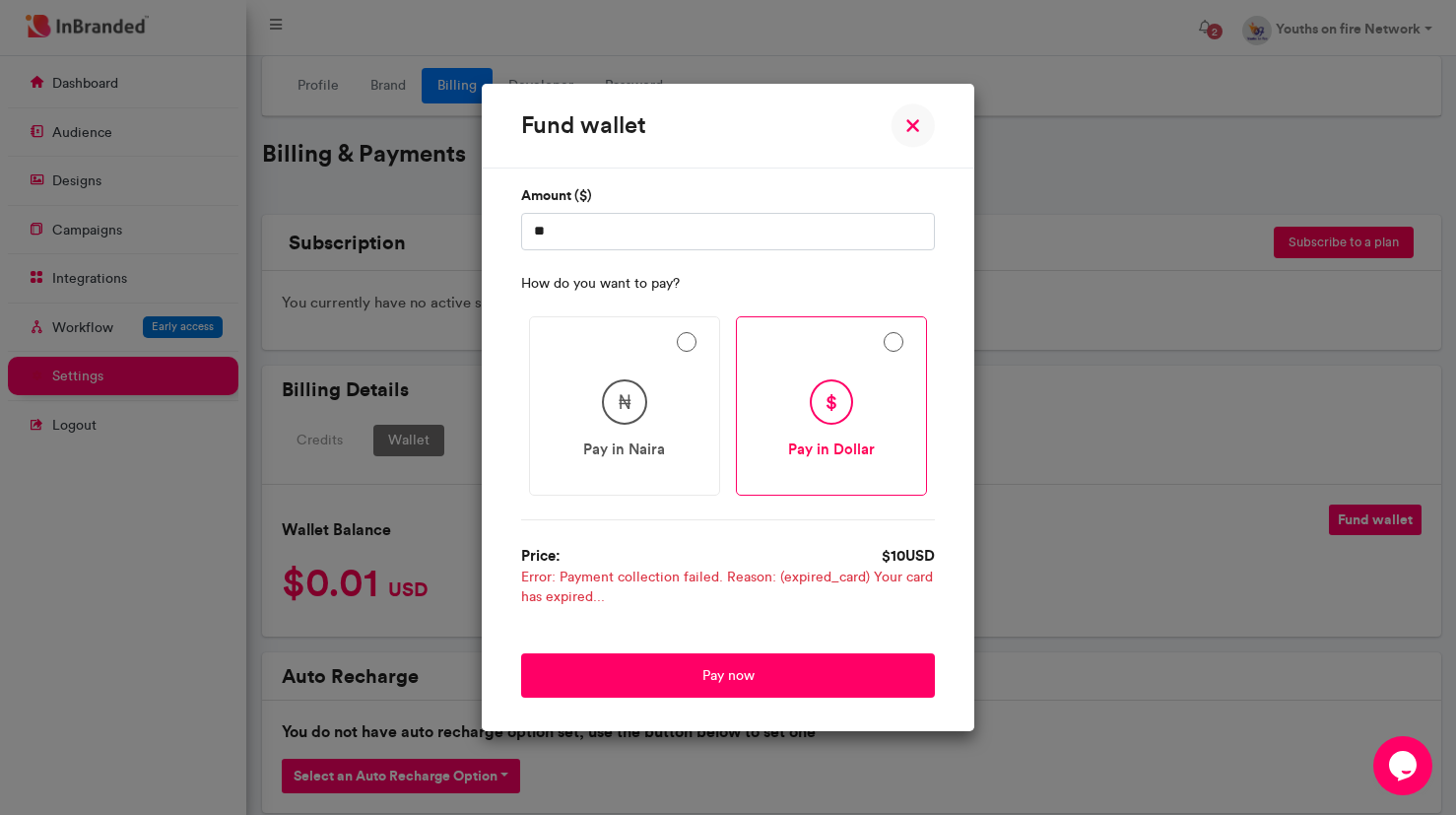 click at bounding box center [912, 125] 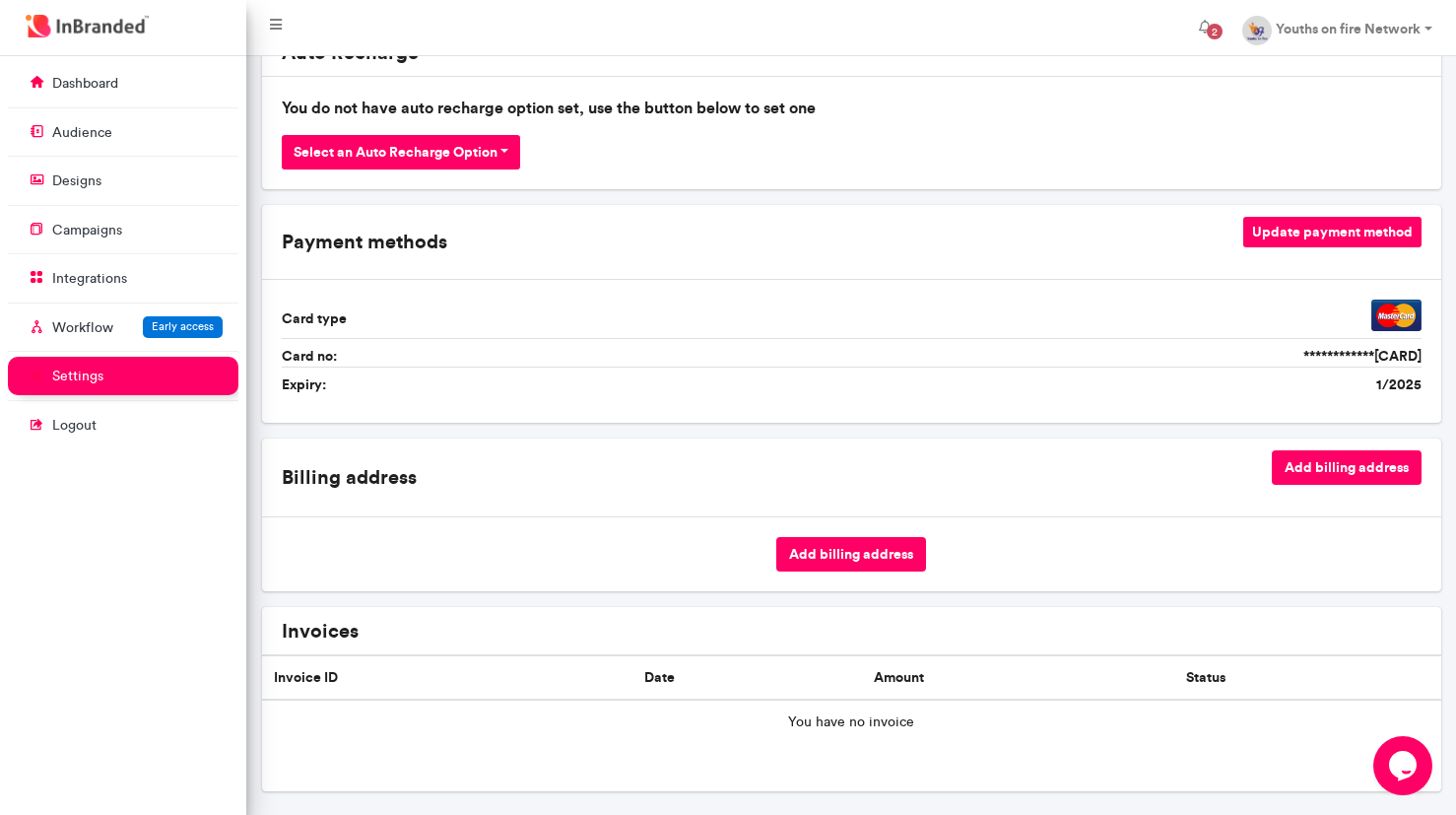 scroll, scrollTop: 646, scrollLeft: 0, axis: vertical 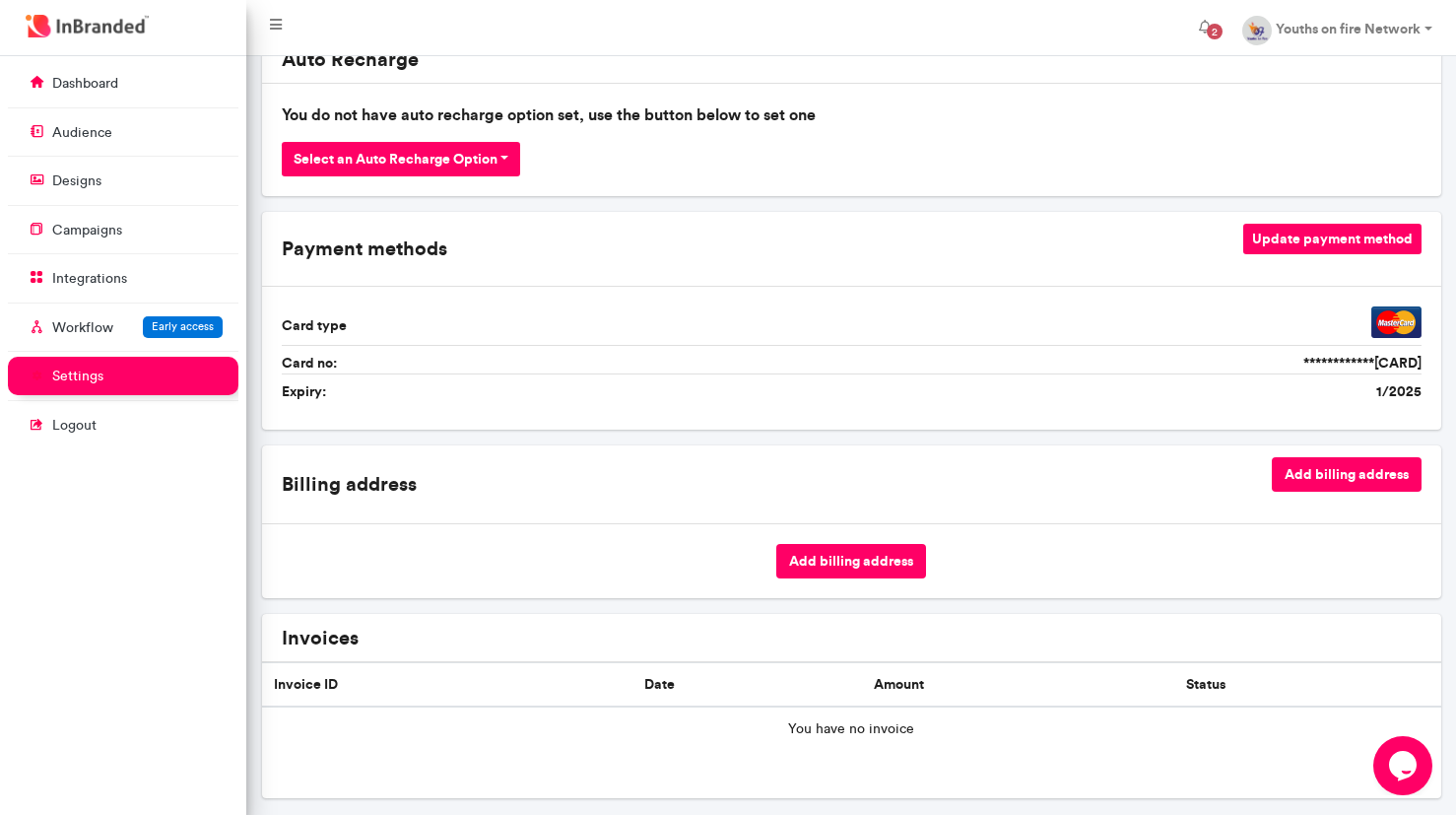 click on "Update payment method" at bounding box center (1332, 238) 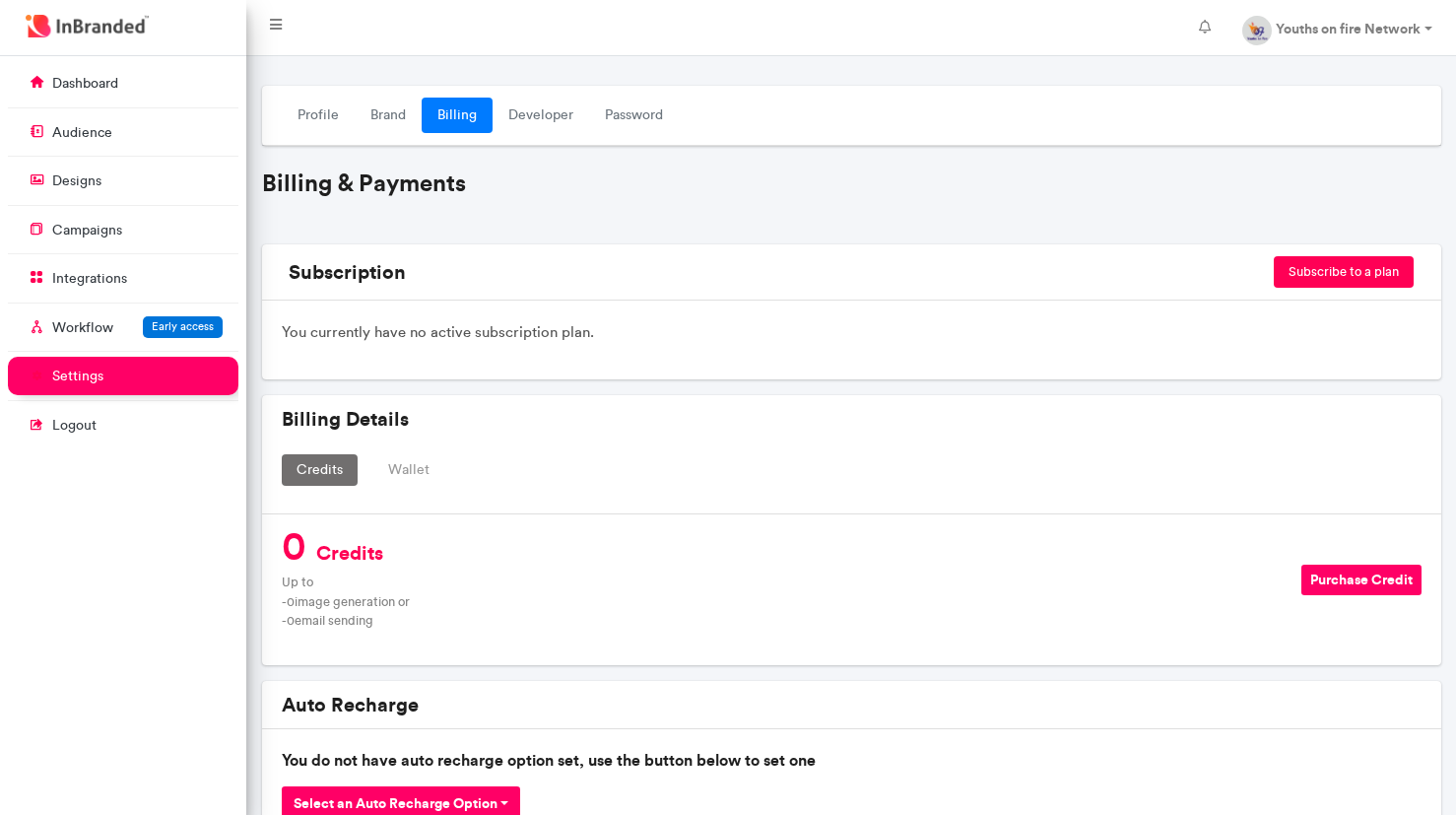 scroll, scrollTop: 0, scrollLeft: 0, axis: both 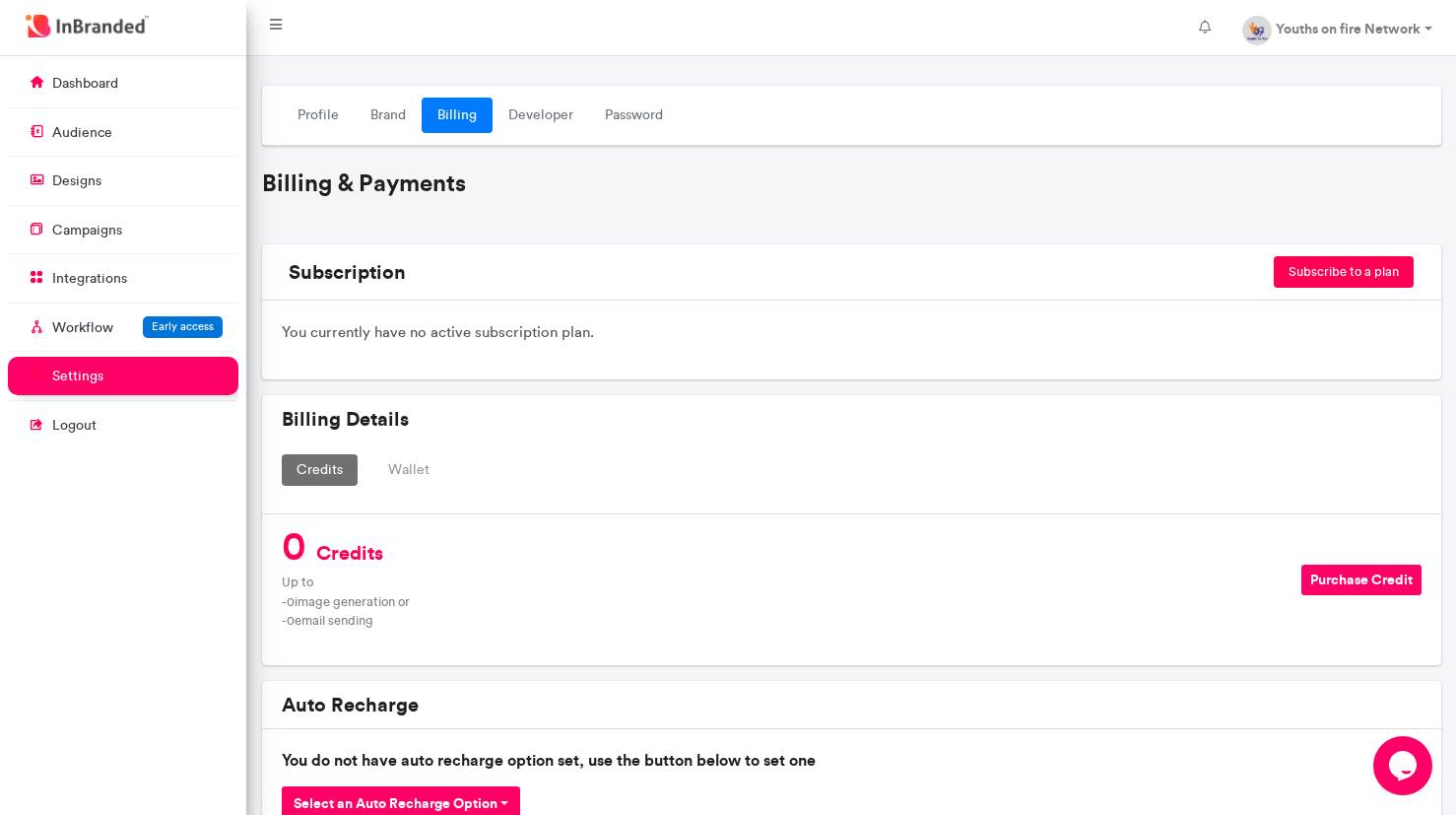 click on "Billing Details Credits Wallet" at bounding box center [851, 454] 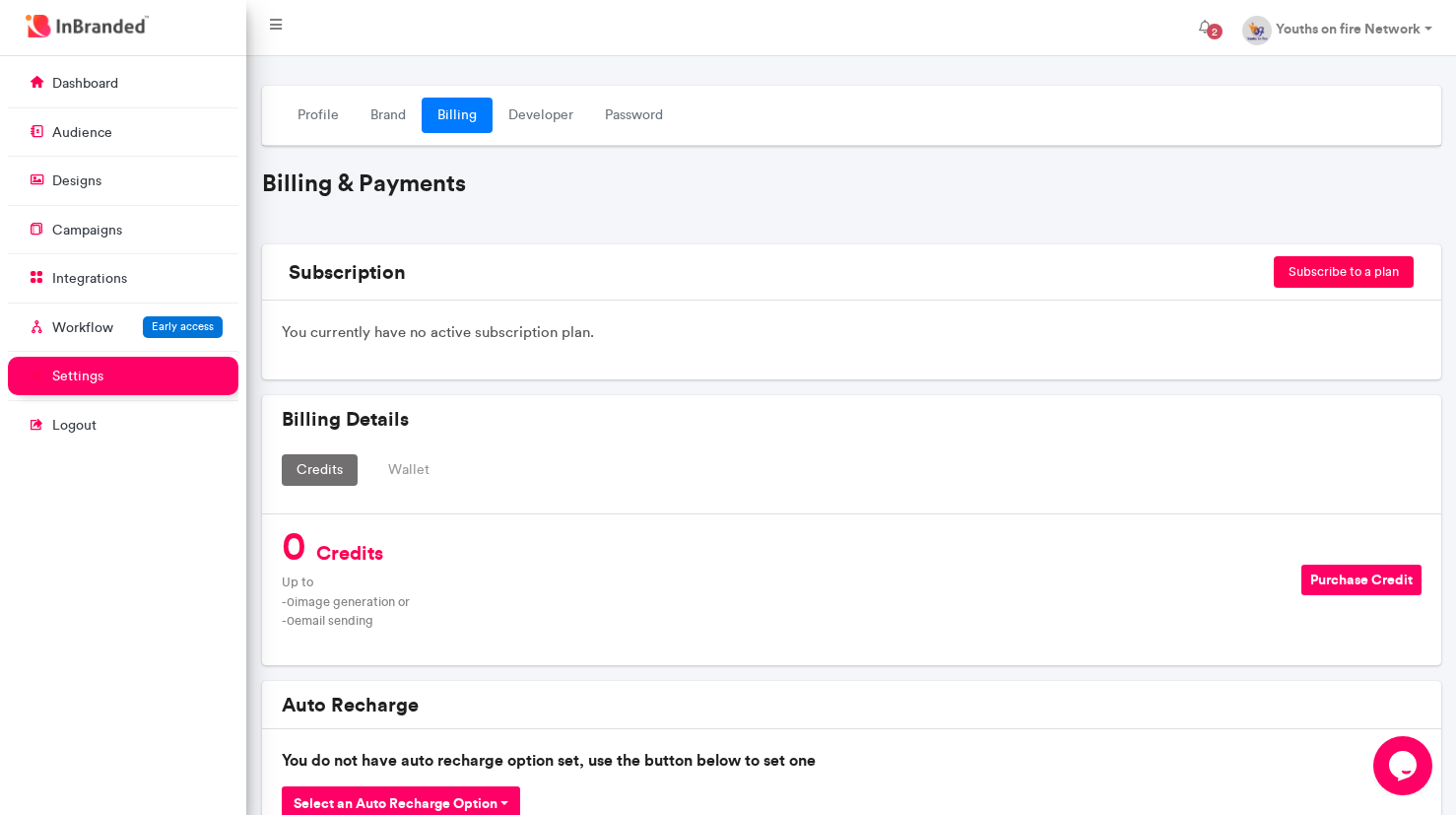 click on "Wallet" at bounding box center (409, 470) 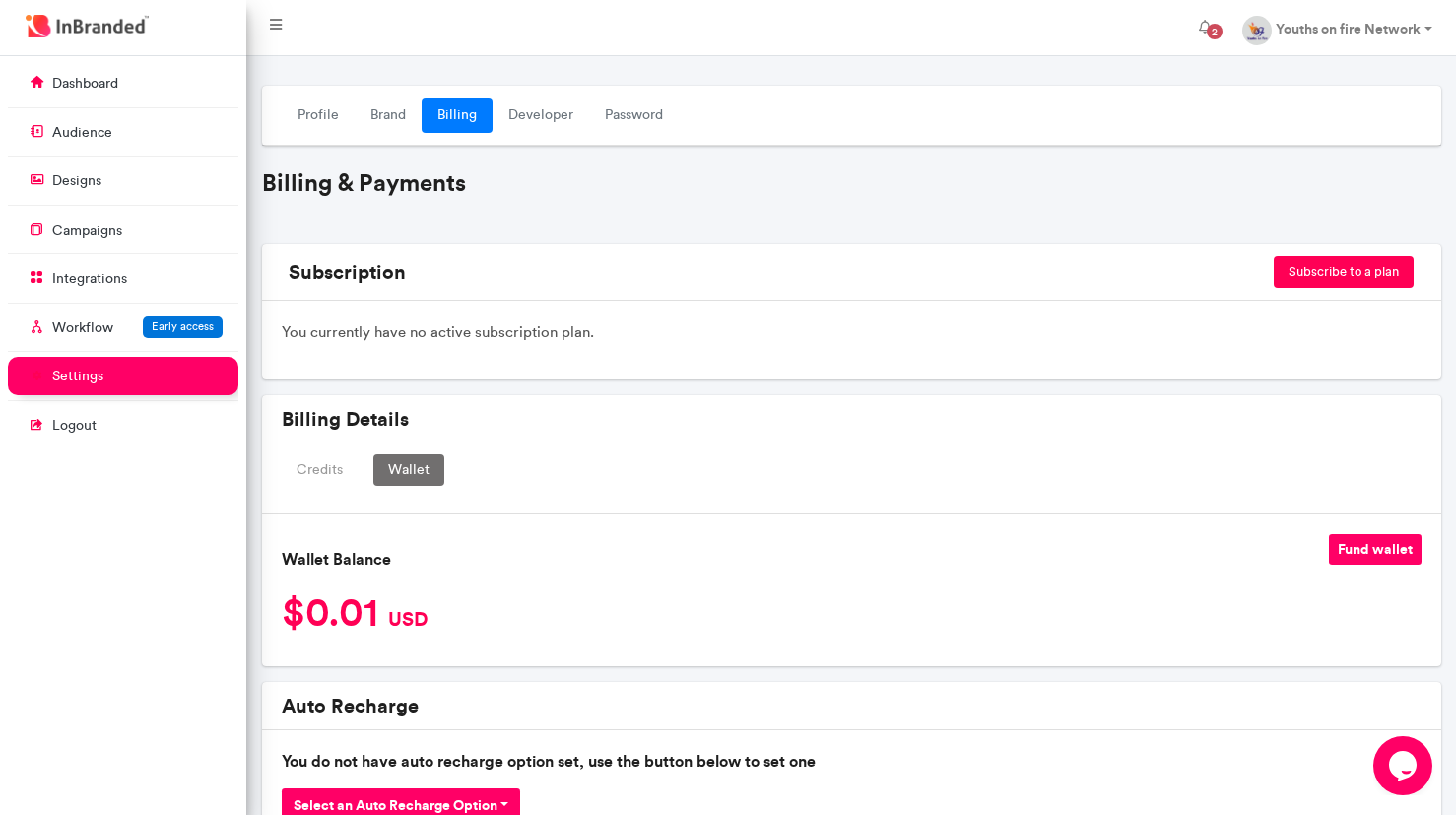 click on "Fund wallet" at bounding box center [1375, 549] 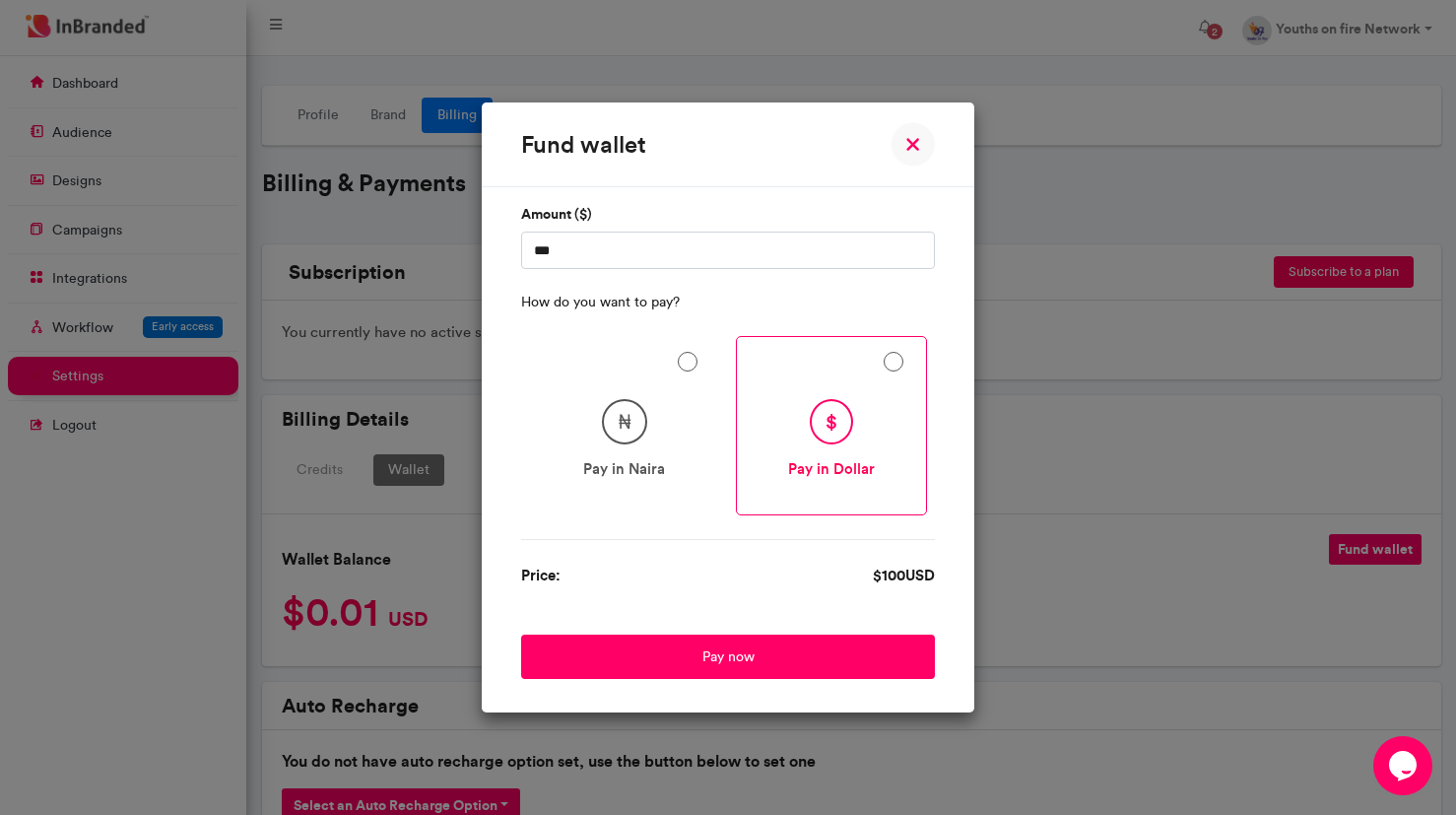 click on "₦ Pay in Naira" at bounding box center (625, 426) 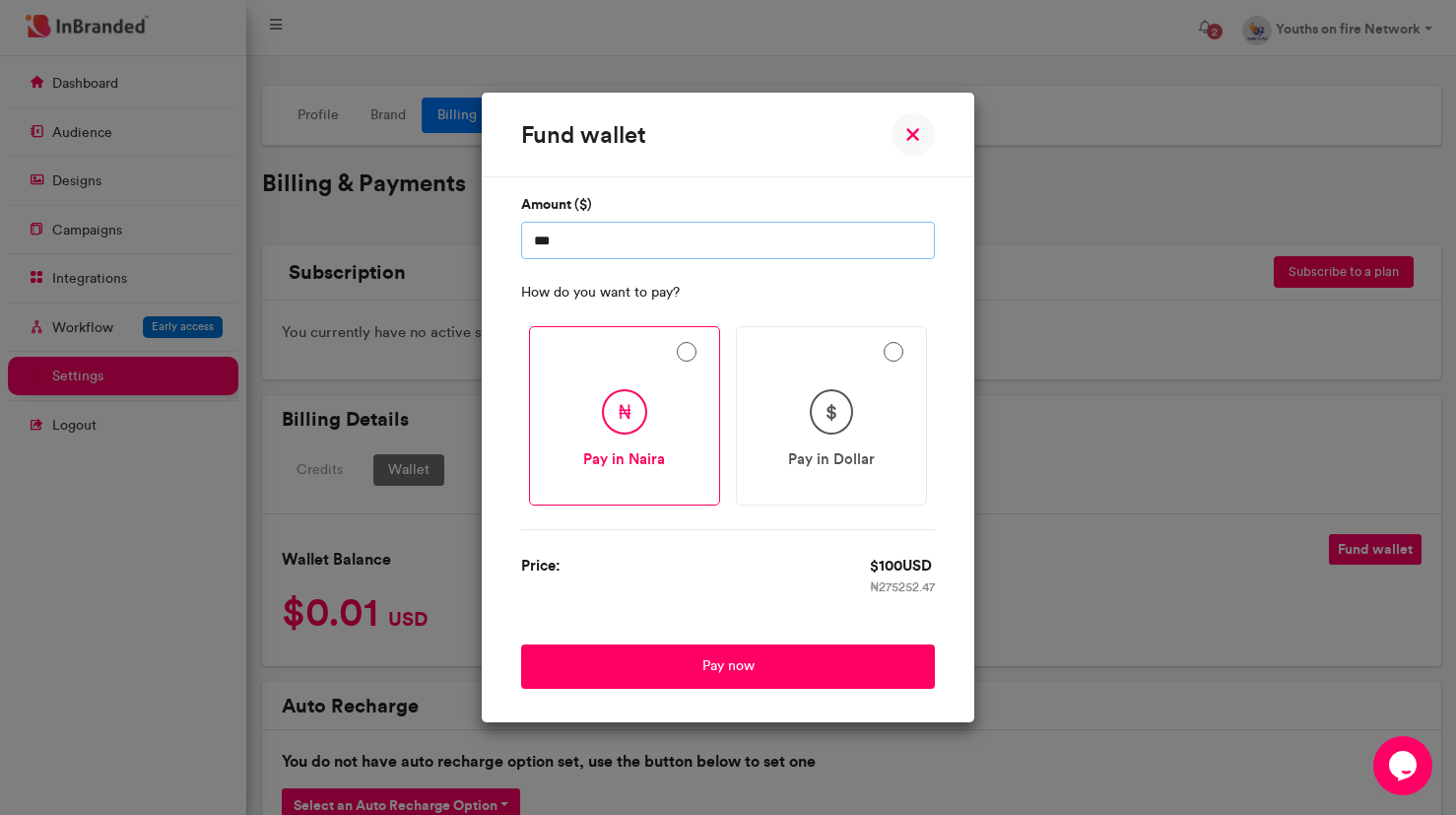 click on "***" at bounding box center (728, 240) 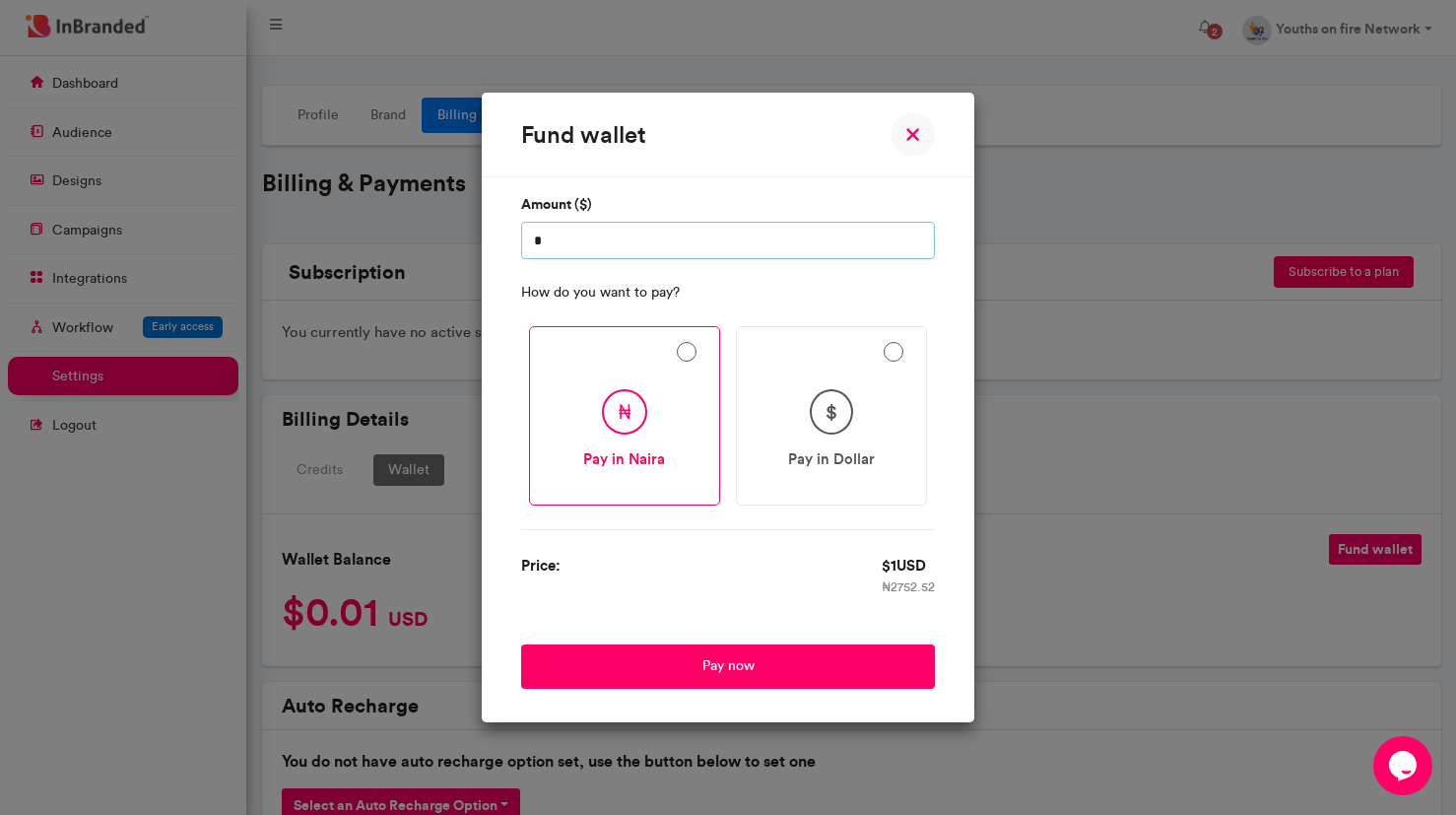 type on "*" 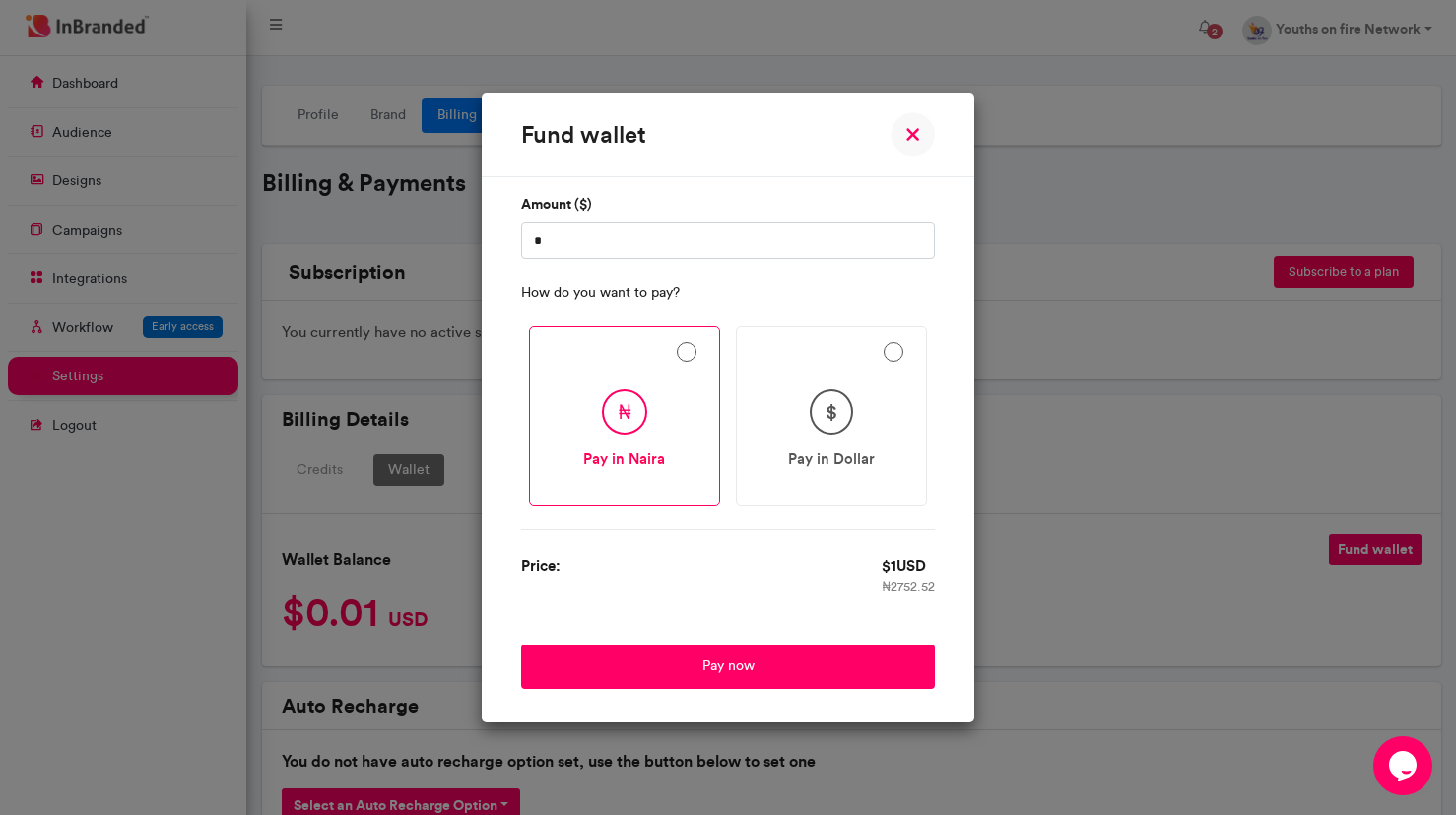 click on "Amount ($) * How do you want to pay? ₦ Pay in Naira $ Pay in Dollar Price: $ 1 USD ₦ 2752.52 Pay now" at bounding box center (728, 438) 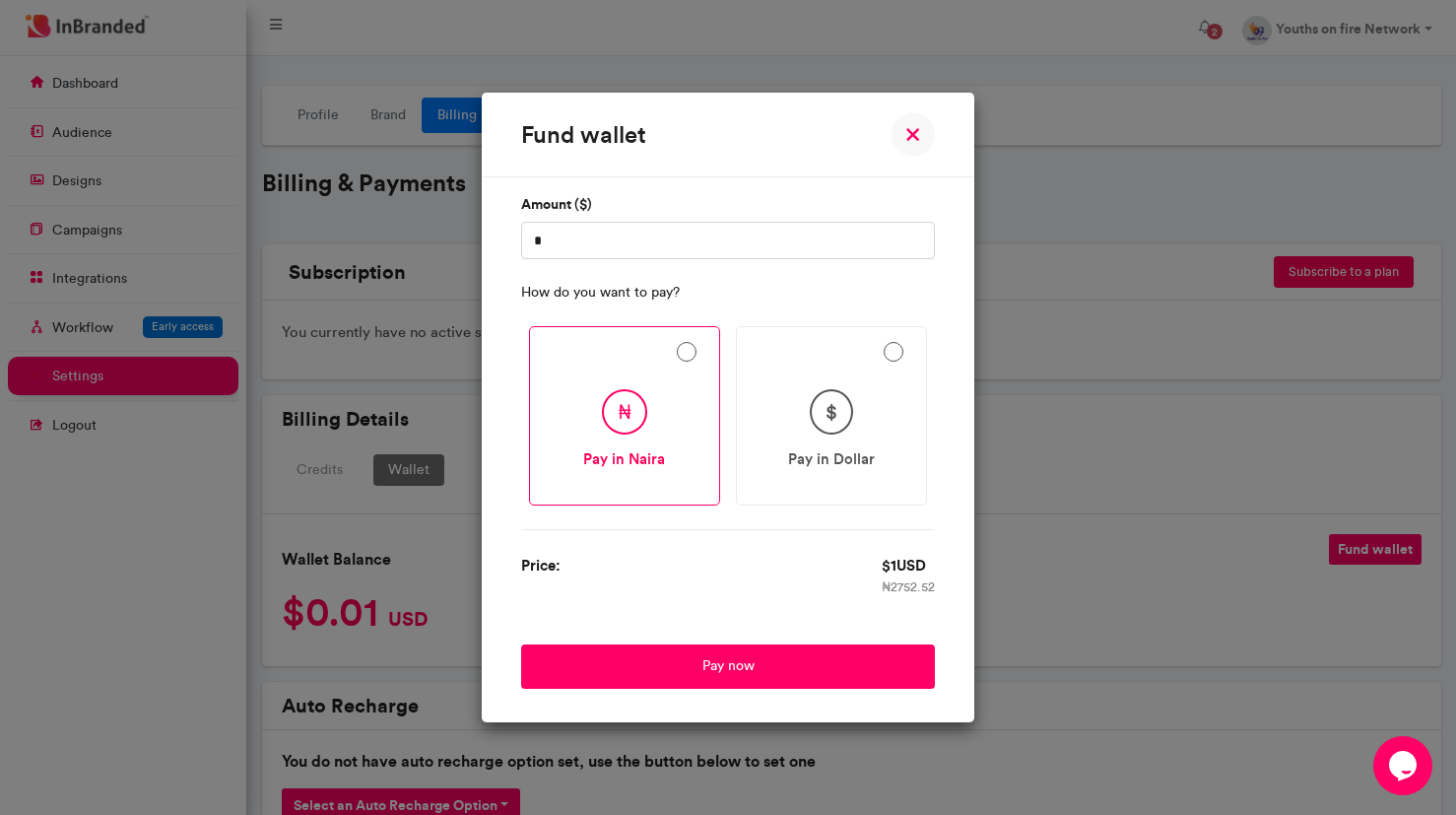 click at bounding box center (912, 134) 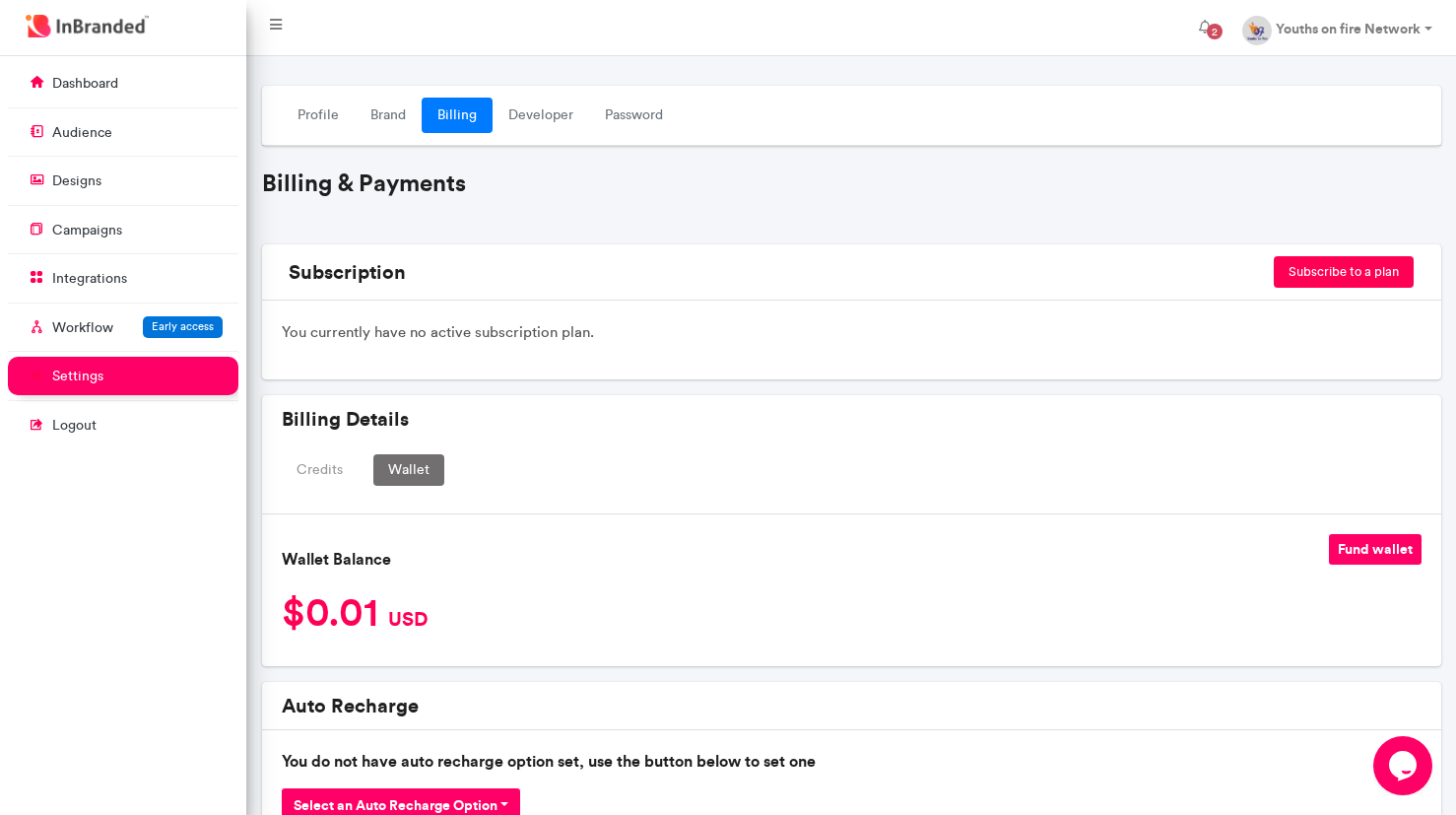 click on "Credits" at bounding box center (319, 470) 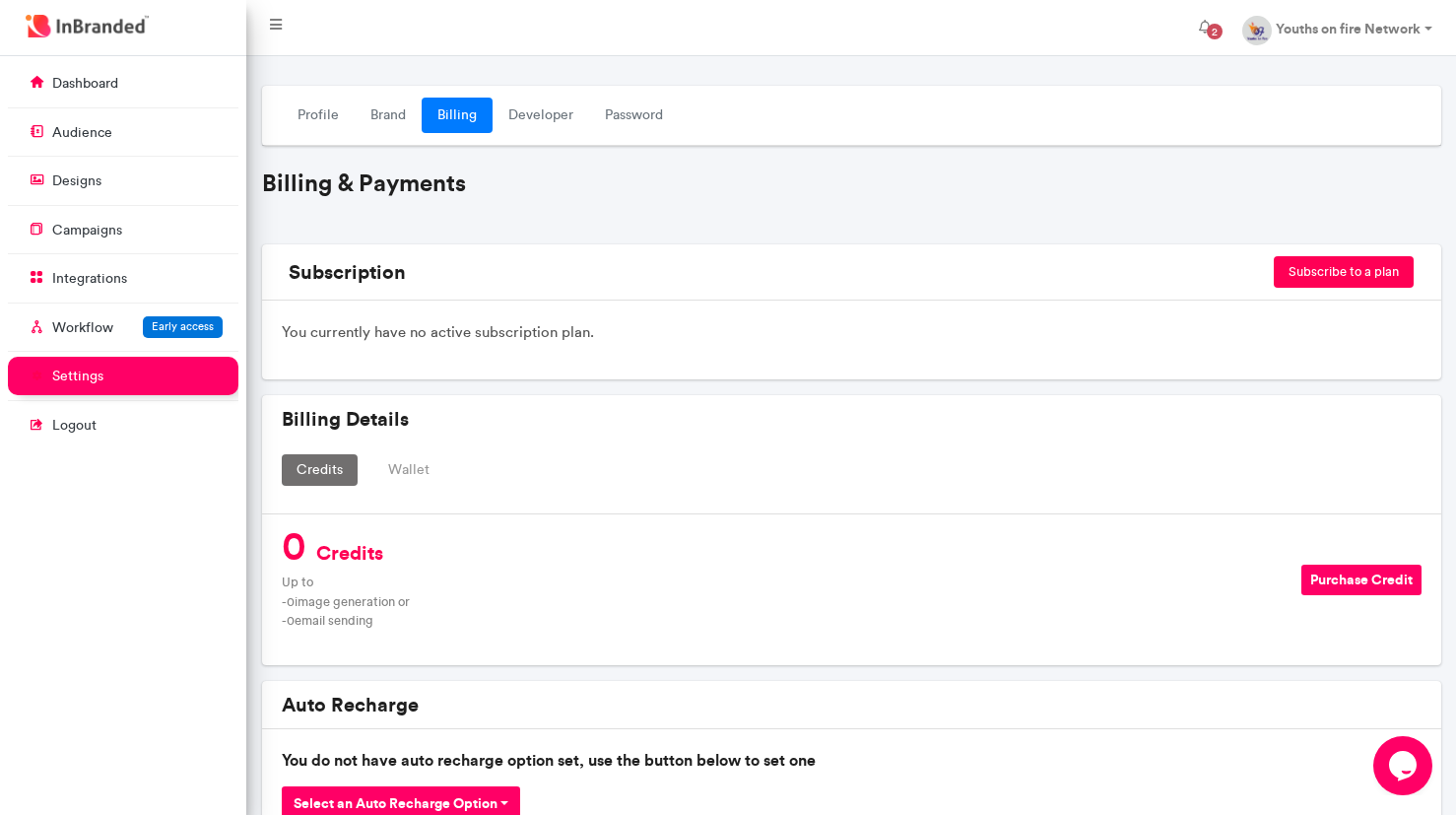 click on "Purchase Credit" at bounding box center (1361, 579) 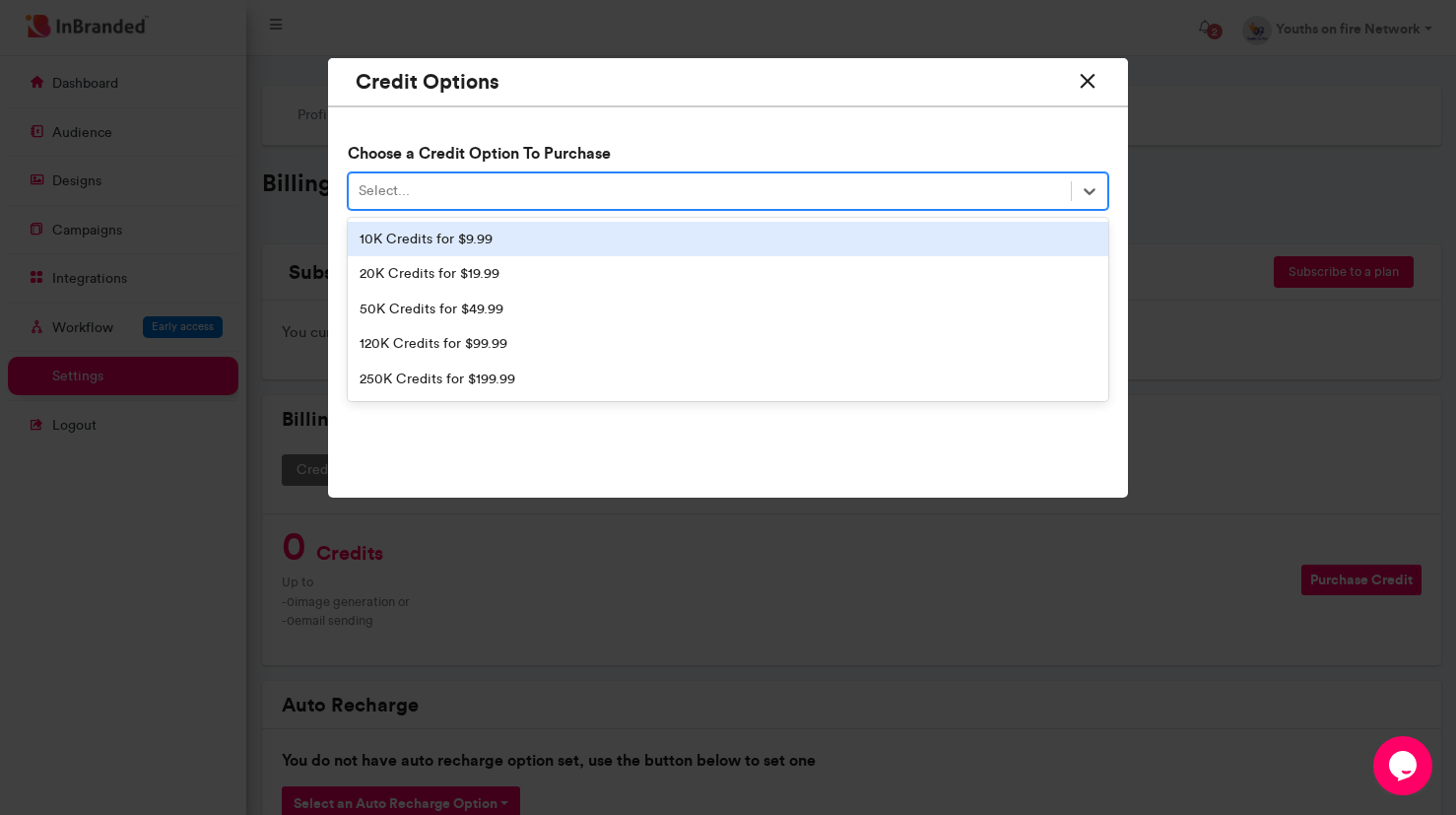 click on "Select..." at bounding box center (710, 190) 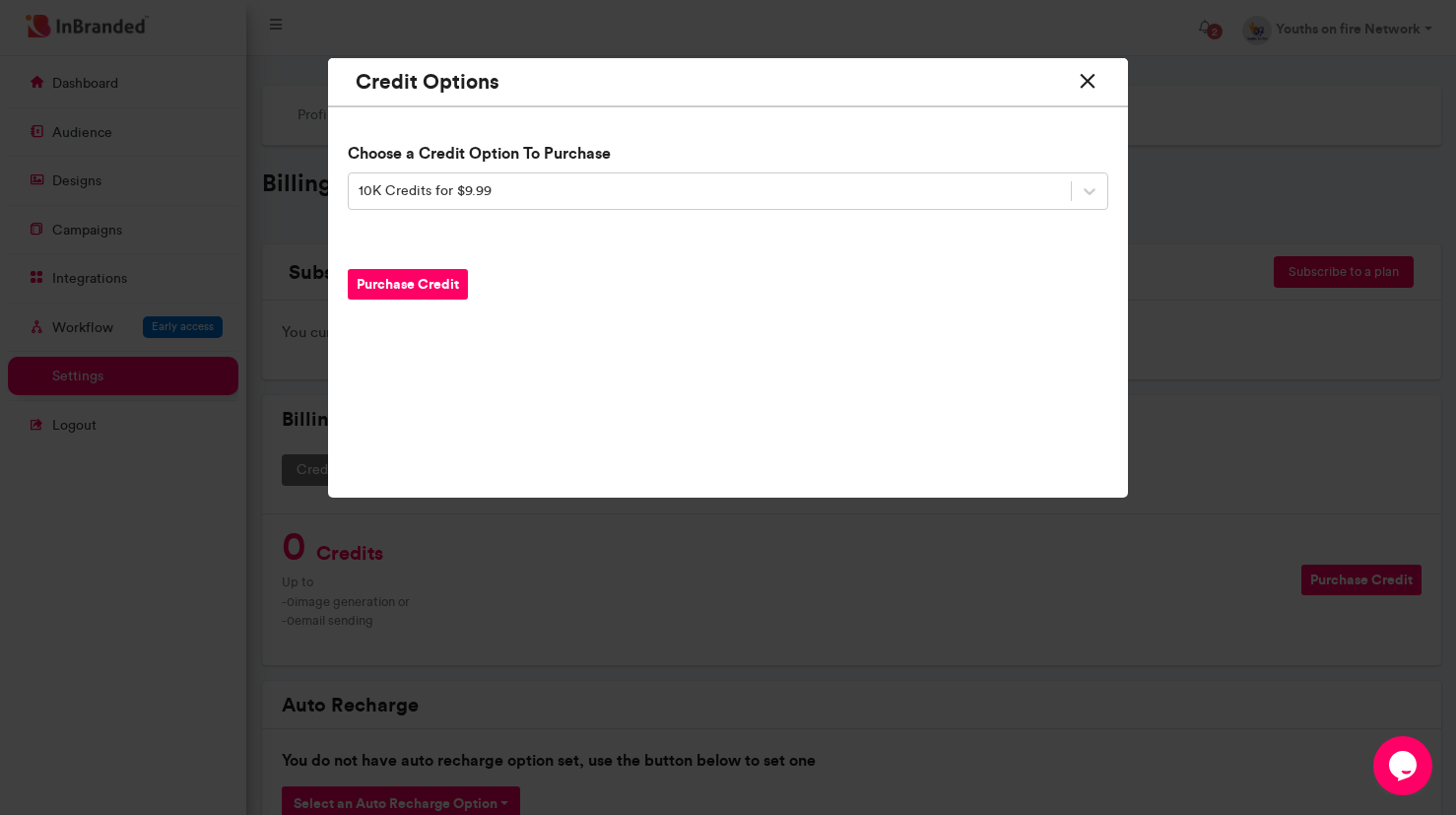 click on "Purchase Credit" at bounding box center (408, 284) 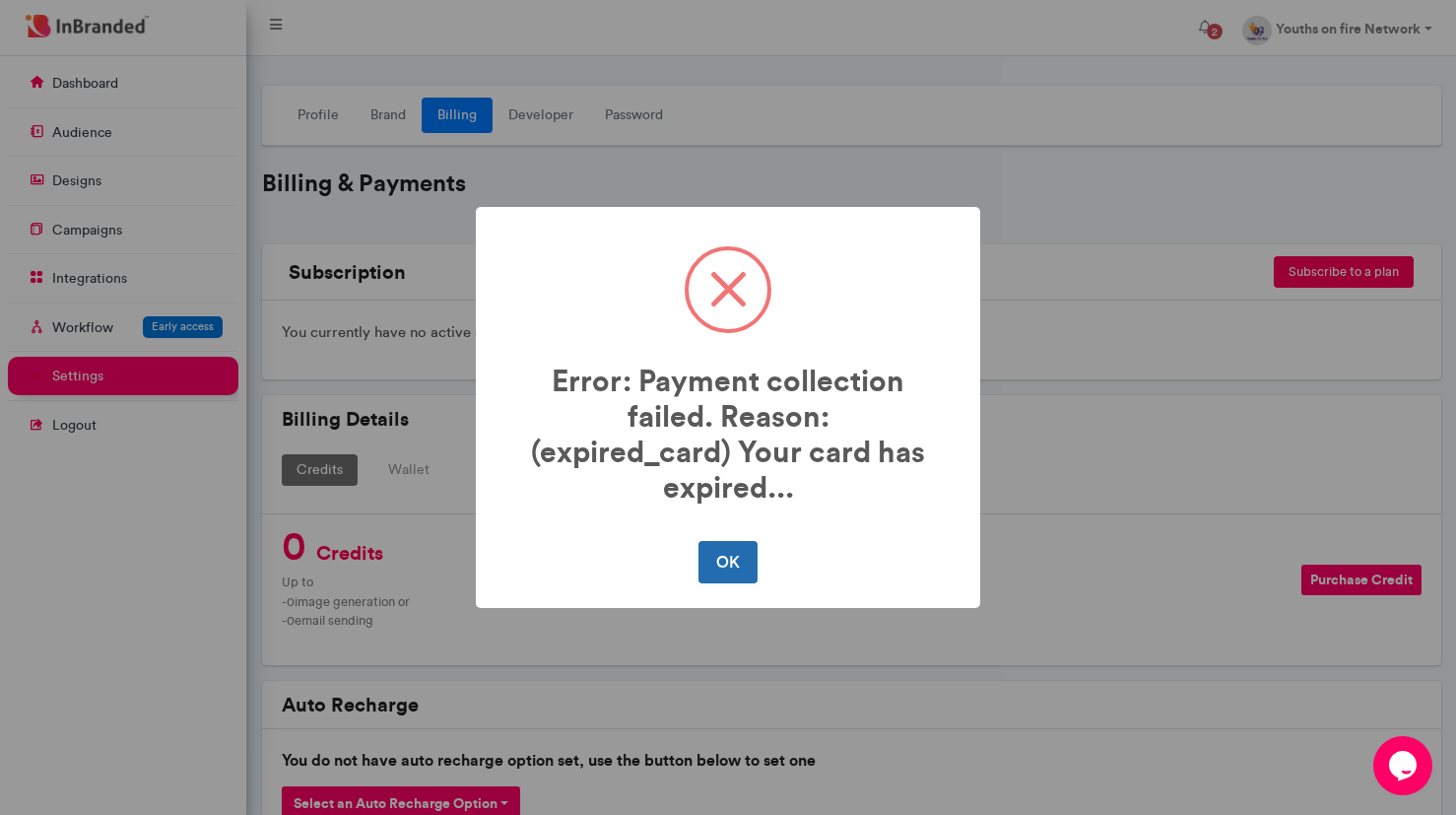 click on "OK" at bounding box center [727, 562] 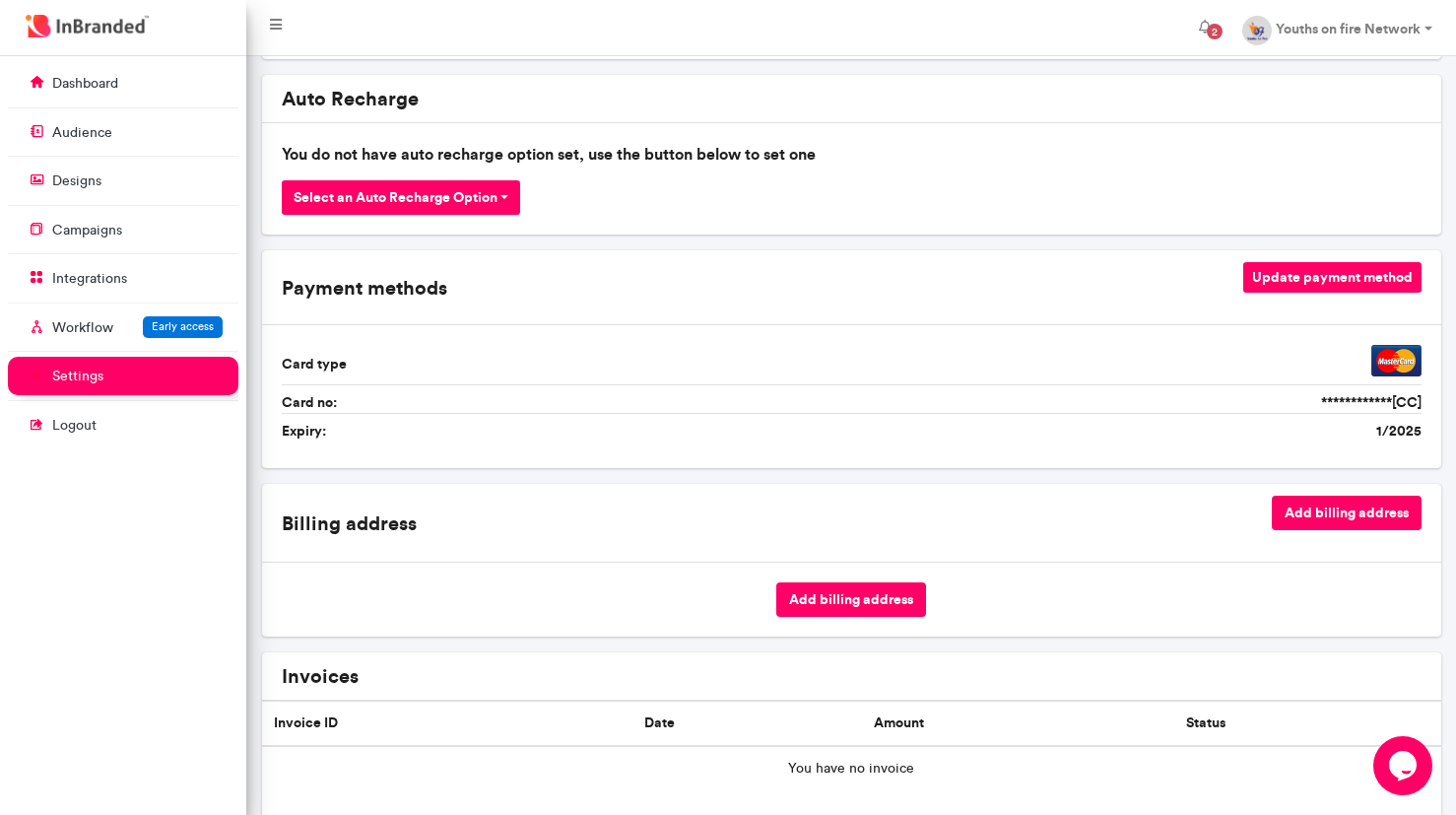 scroll, scrollTop: 647, scrollLeft: 0, axis: vertical 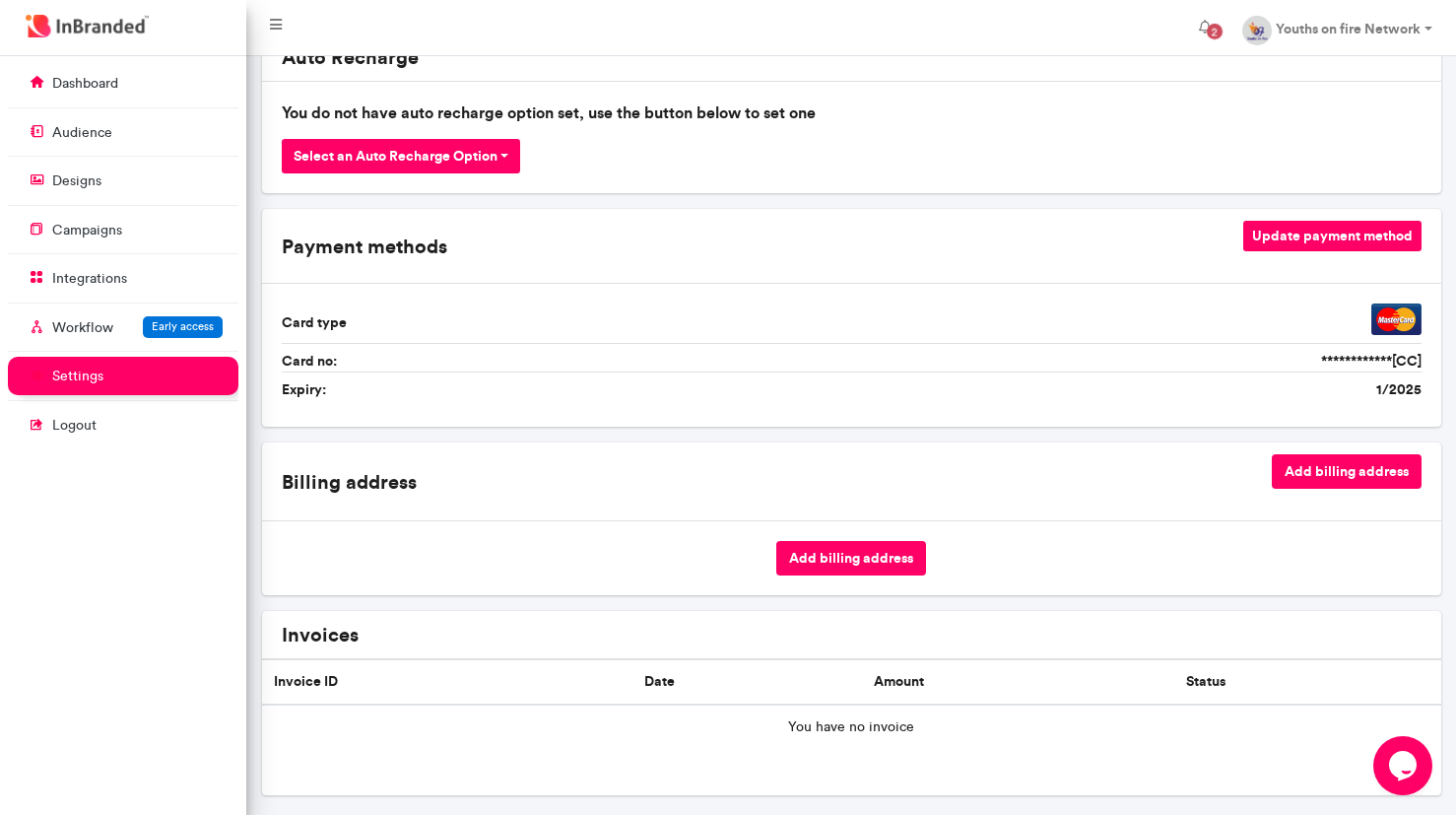 click on "Update payment method" at bounding box center [1332, 236] 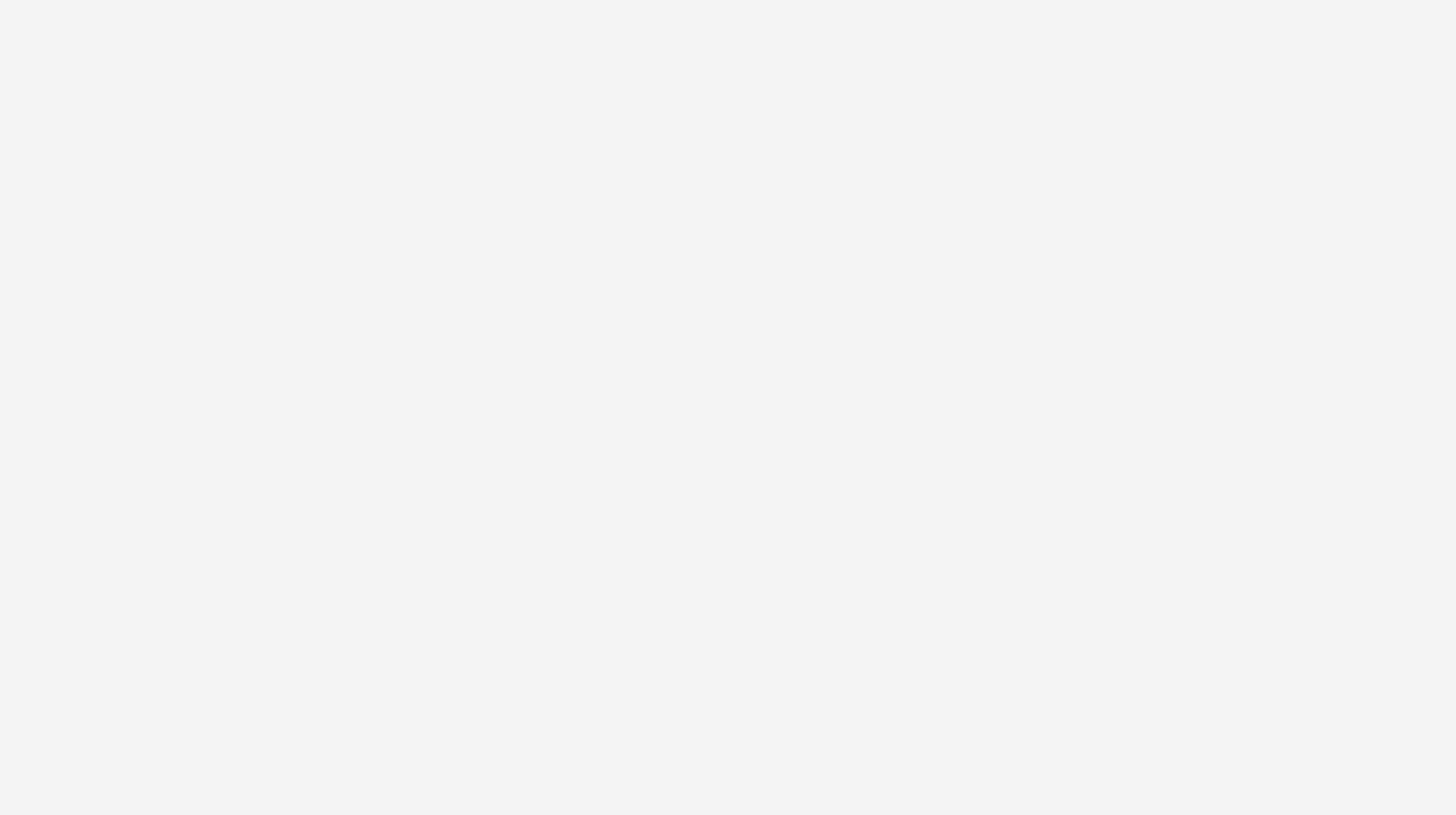 scroll, scrollTop: 0, scrollLeft: 0, axis: both 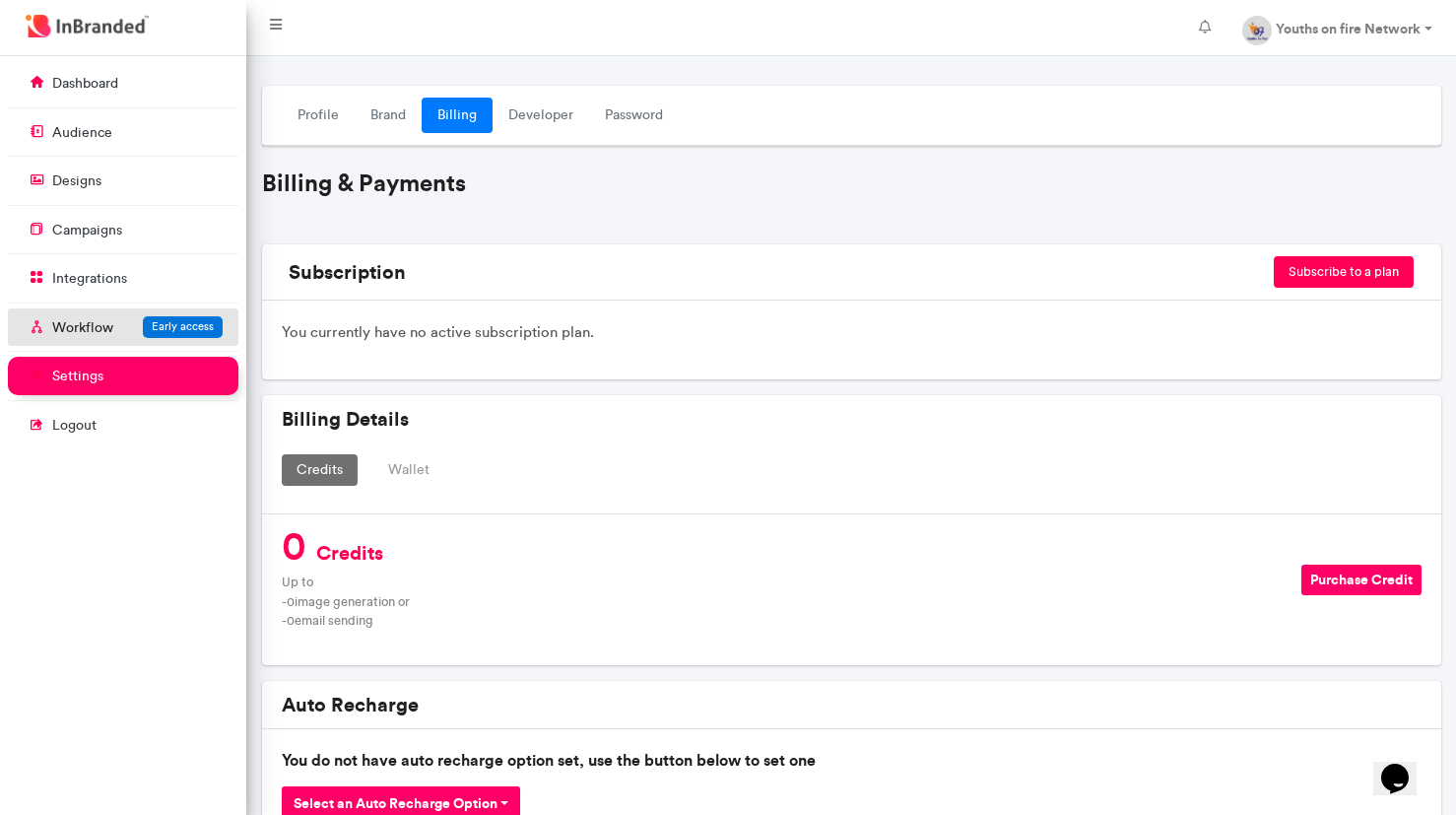 click on "Workflow Early access" at bounding box center [123, 329] 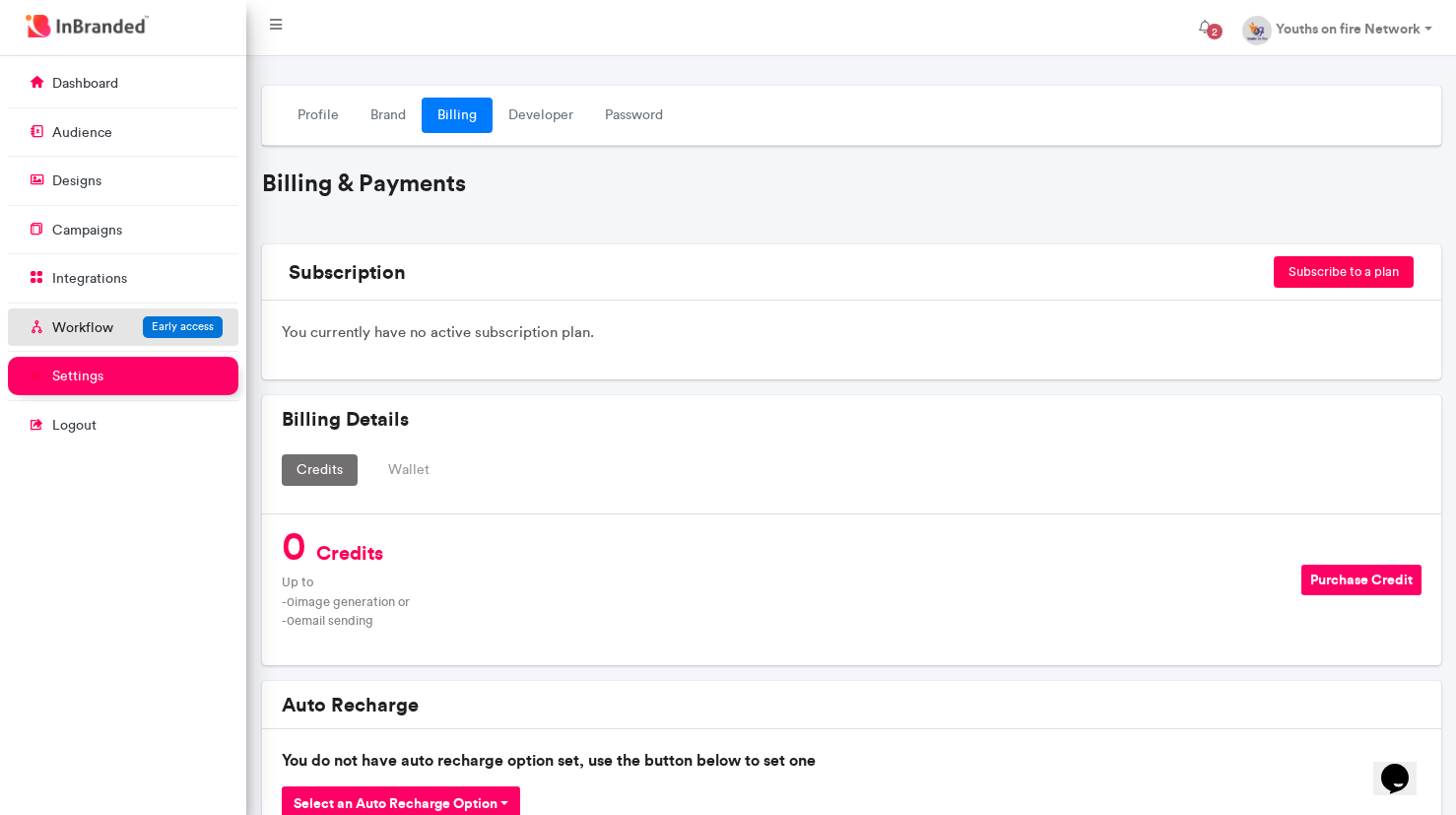 click on "Workflow Early access" at bounding box center (123, 327) 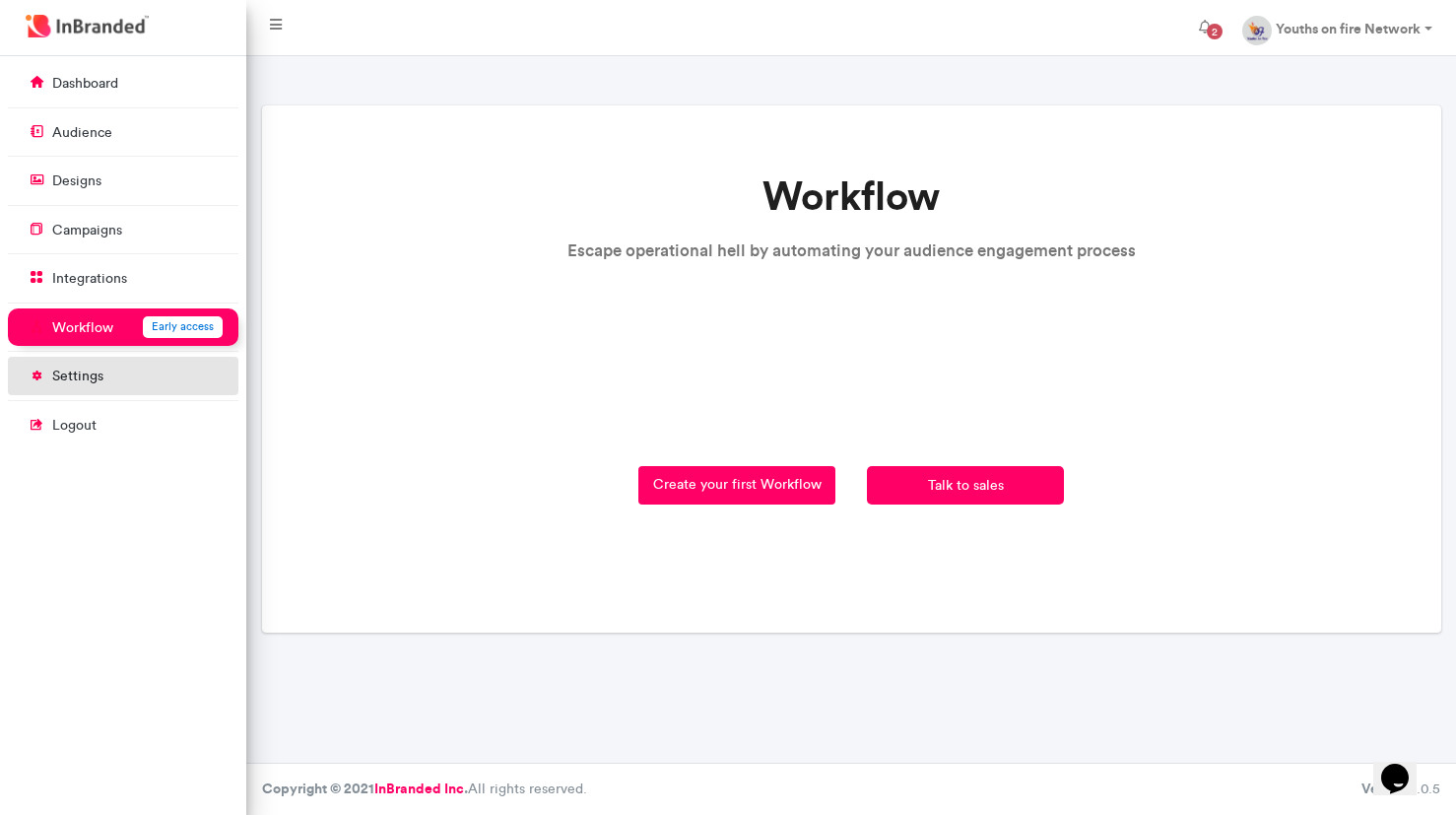 click on "settings" at bounding box center (123, 375) 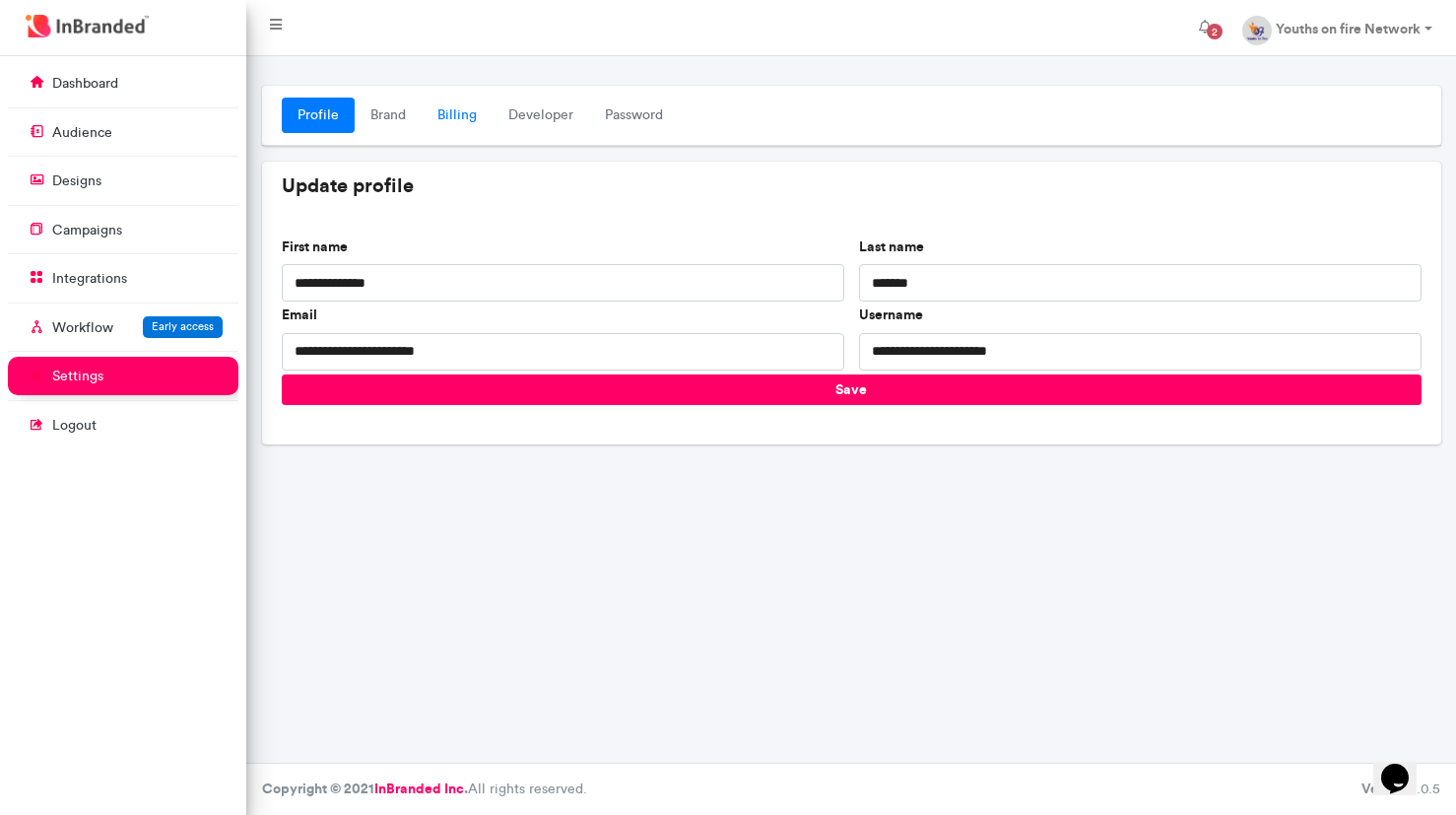 click on "Billing" at bounding box center (457, 115) 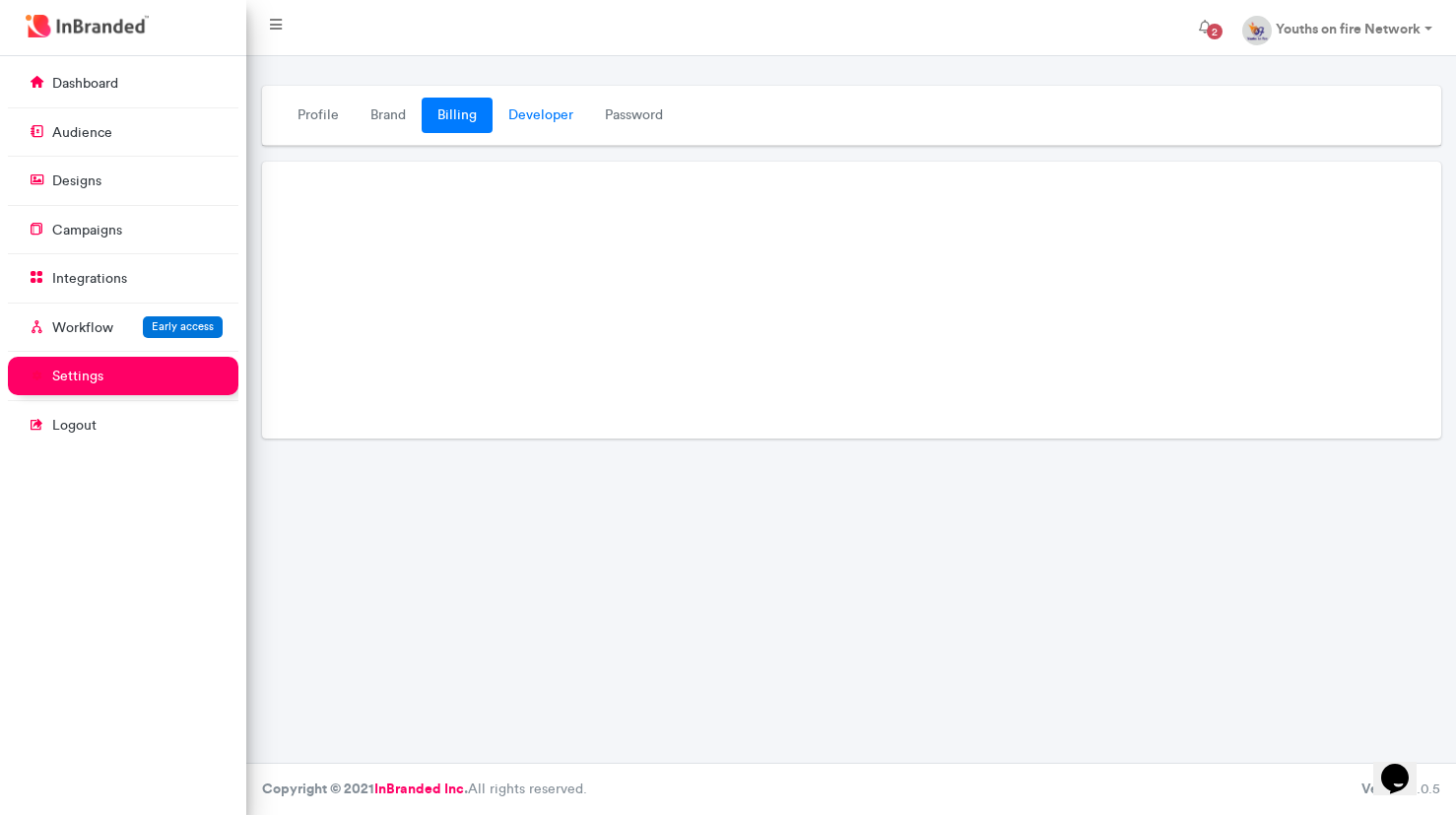 click on "Developer" at bounding box center (541, 115) 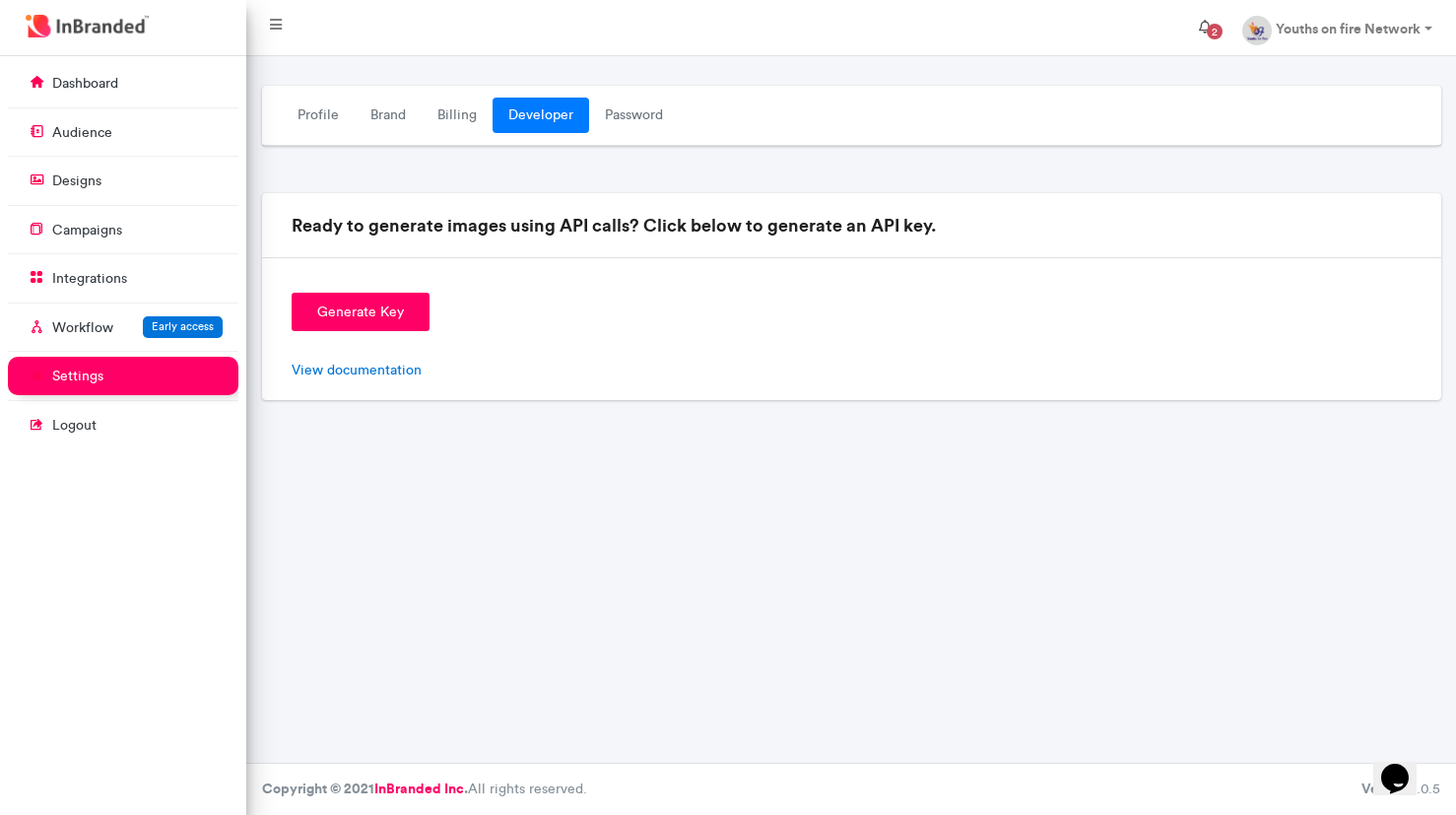 click on "2" at bounding box center [1215, 32] 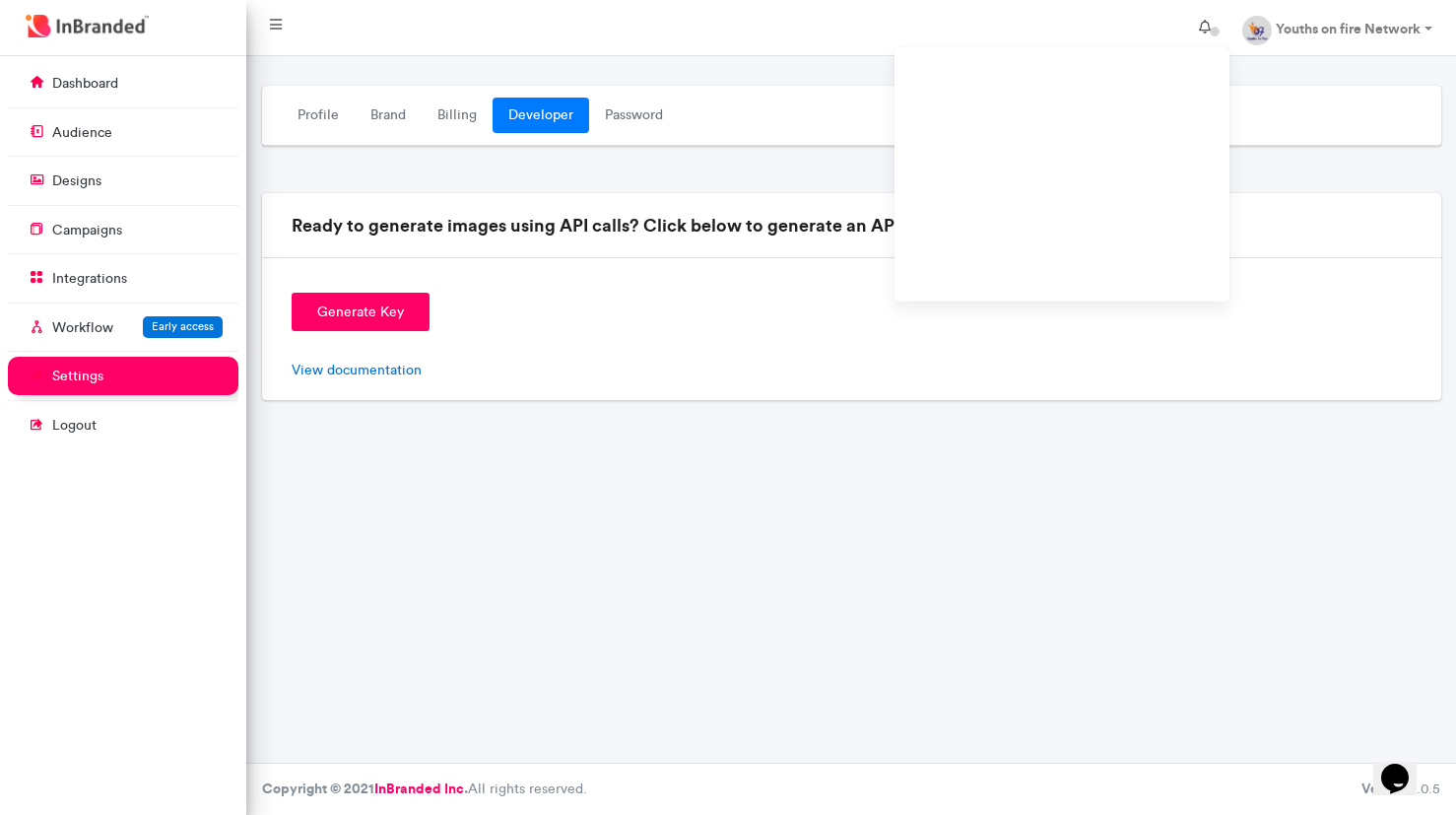 click at bounding box center [1215, 32] 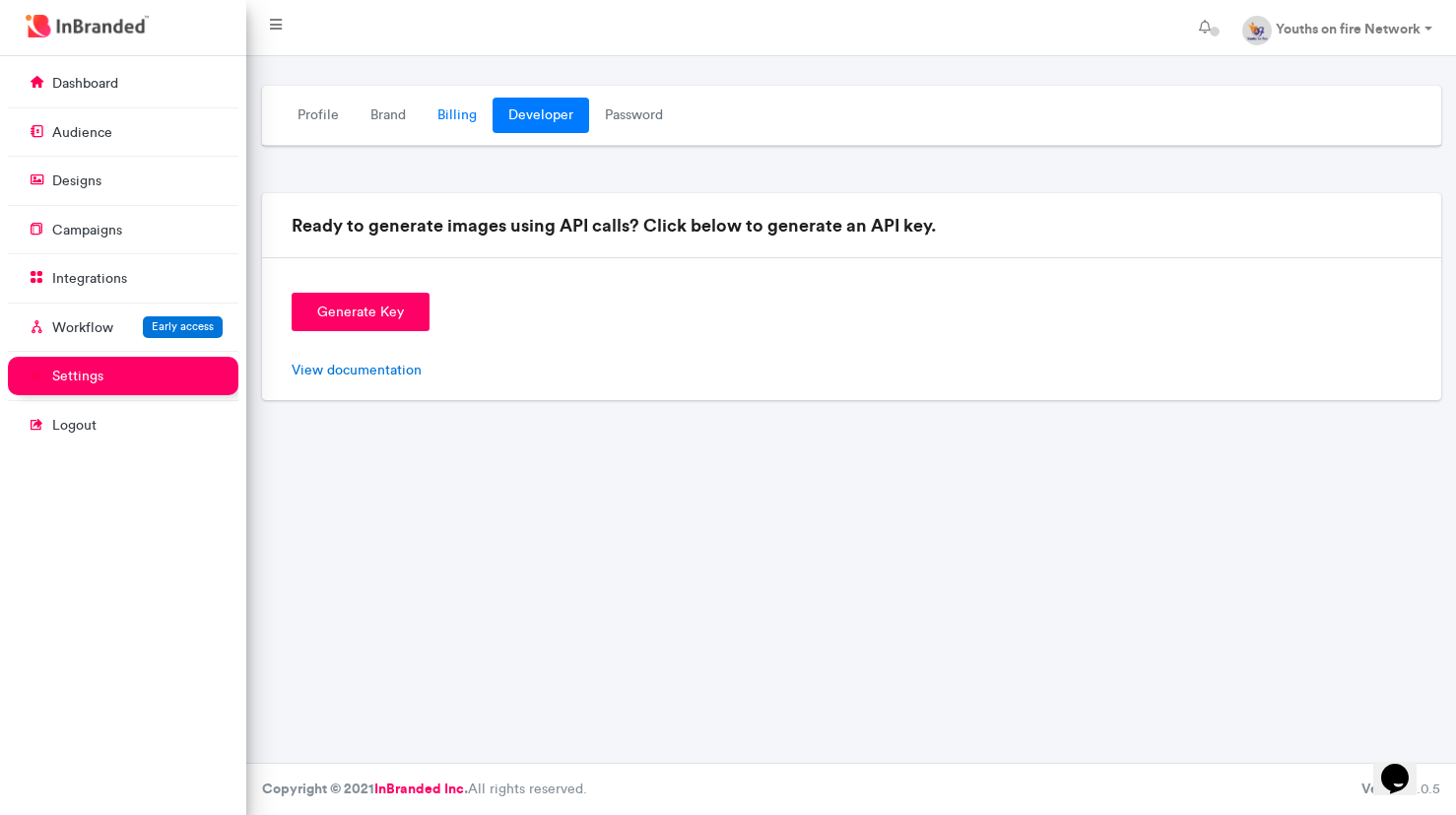 click on "Billing" at bounding box center [457, 115] 